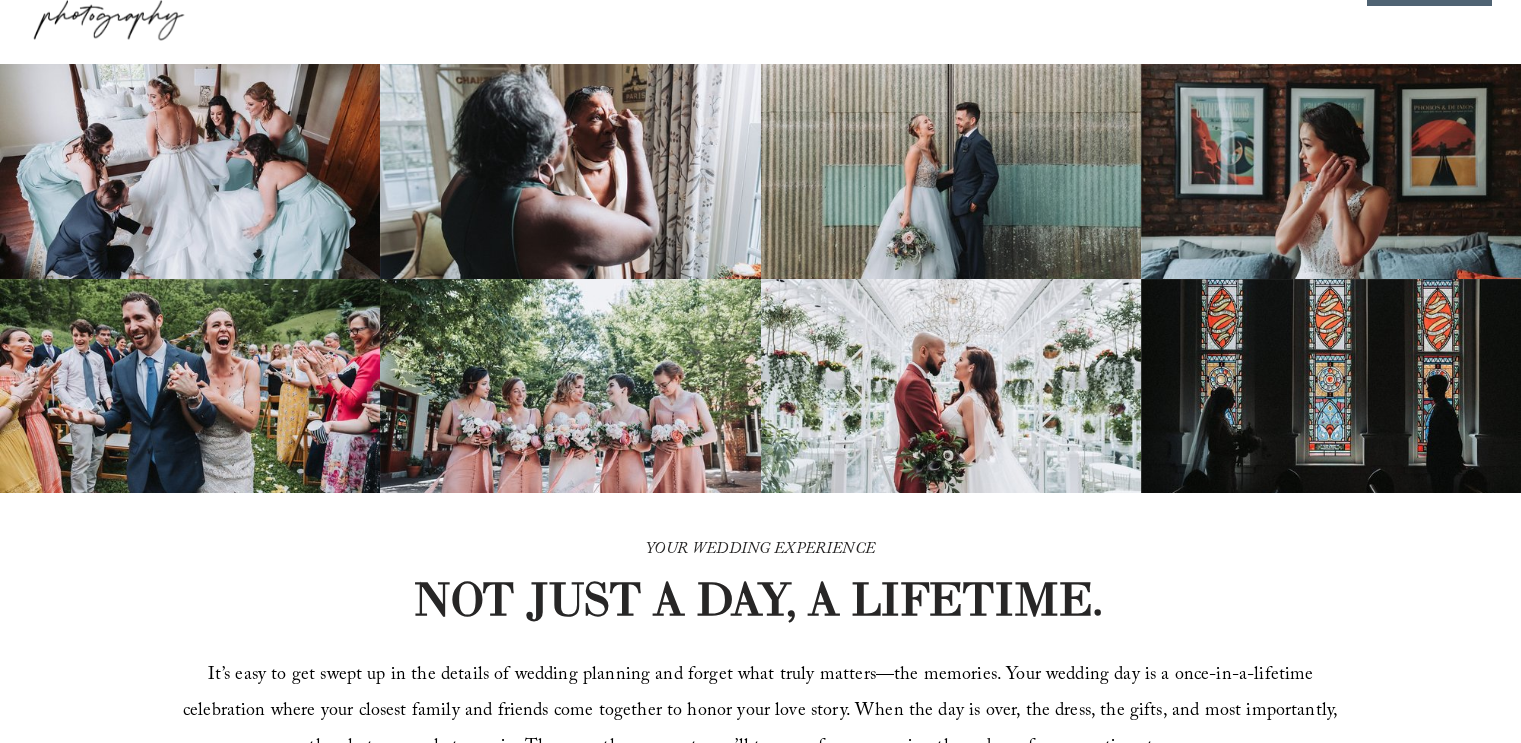 scroll, scrollTop: 0, scrollLeft: 0, axis: both 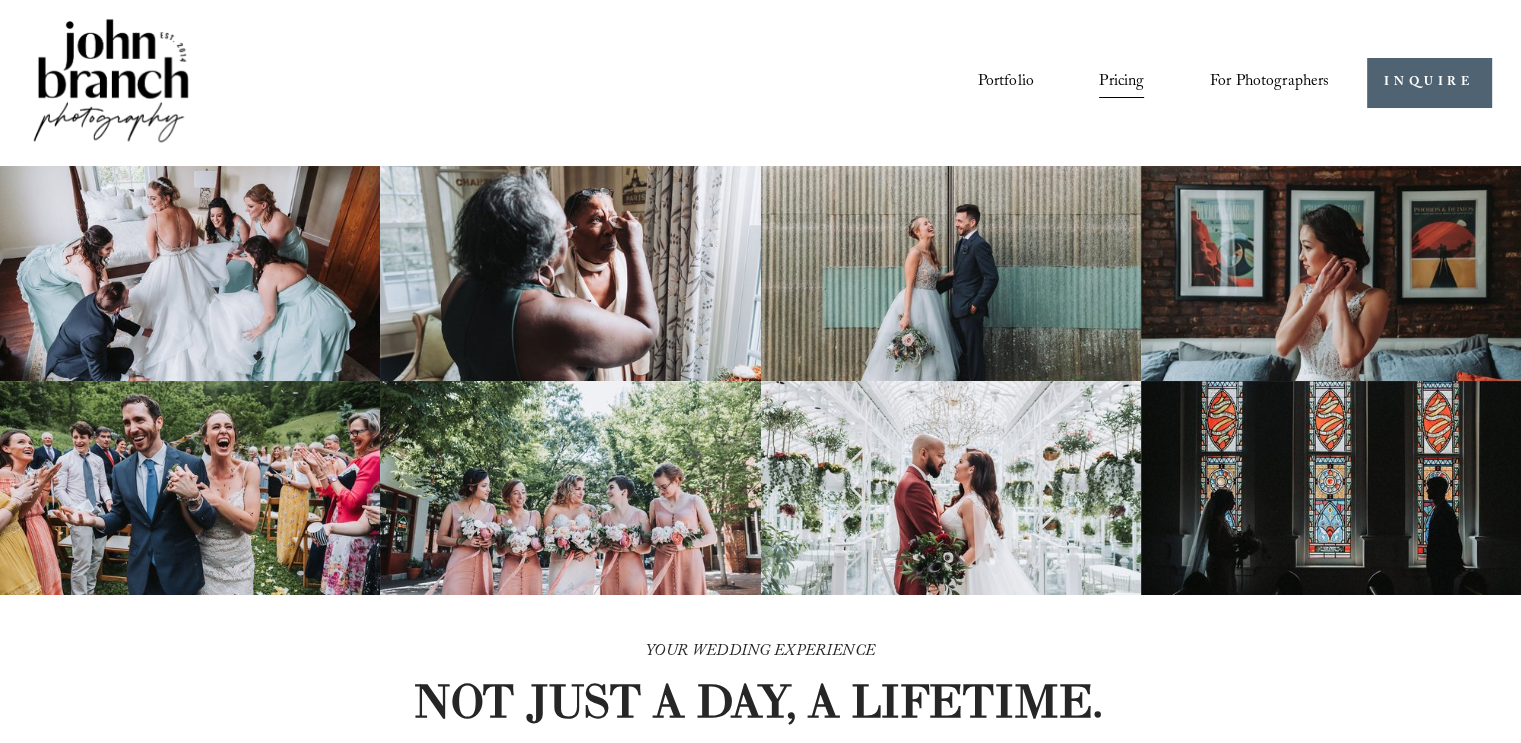 click on "Pricing" at bounding box center (1121, 83) 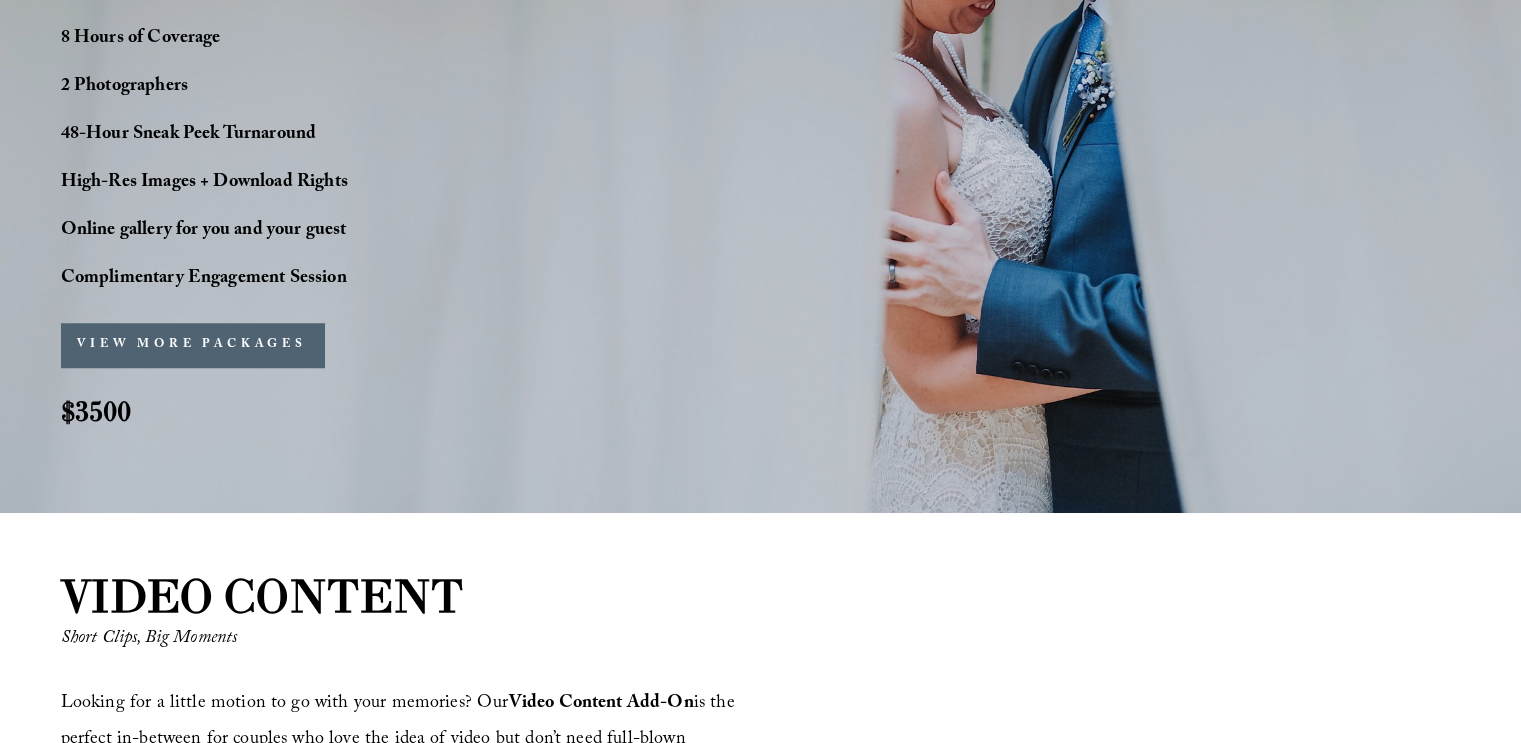 scroll, scrollTop: 1500, scrollLeft: 0, axis: vertical 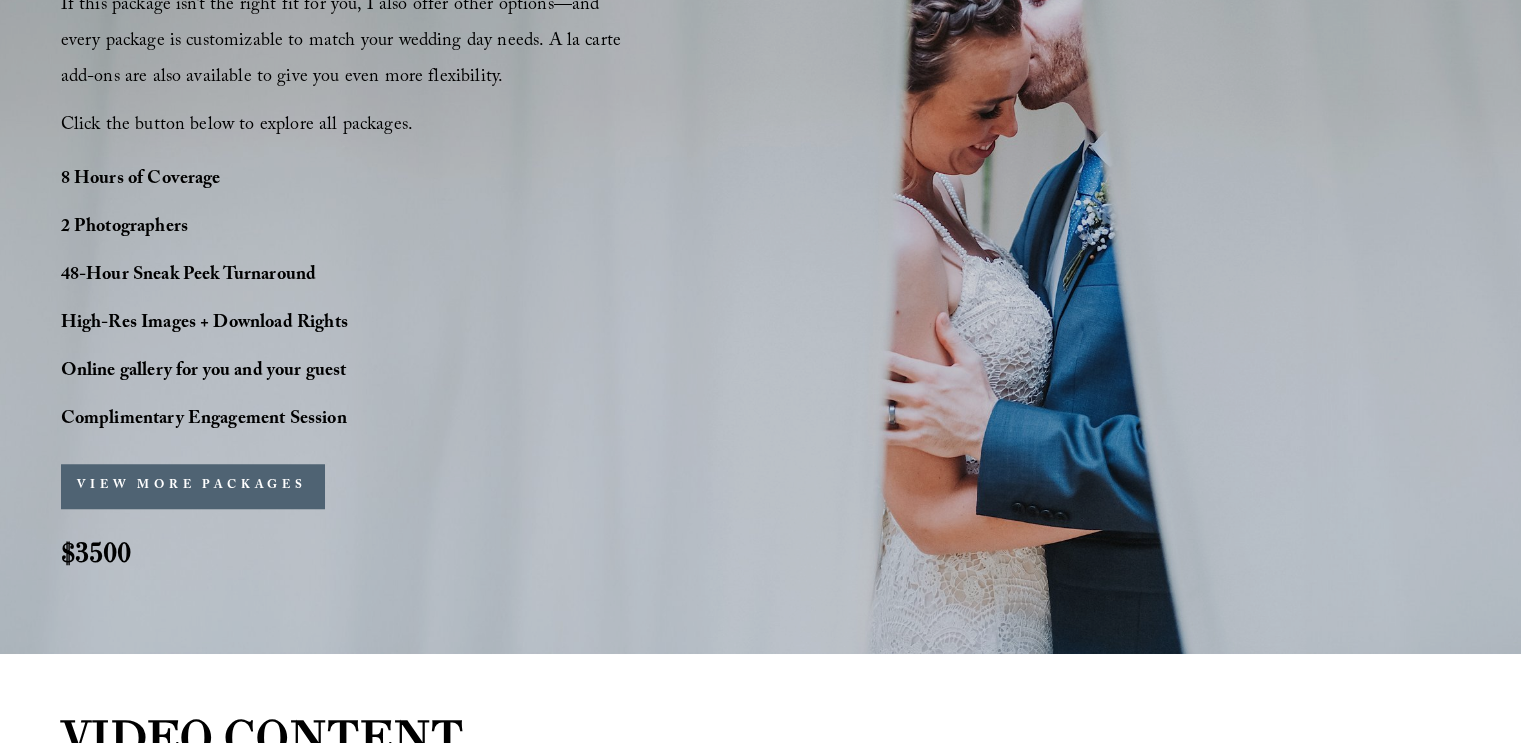 drag, startPoint x: 352, startPoint y: 450, endPoint x: 204, endPoint y: 514, distance: 161.24515 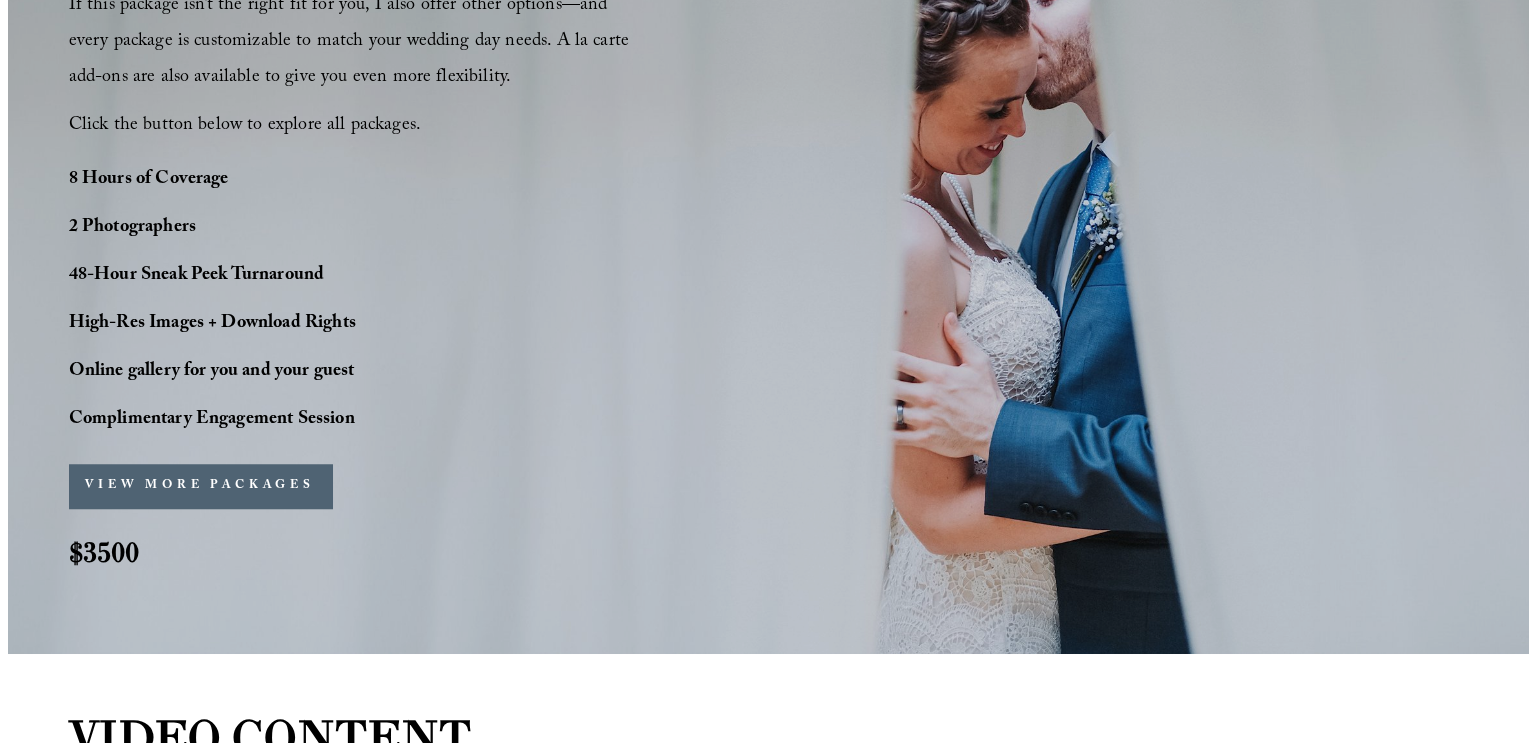 scroll, scrollTop: 1504, scrollLeft: 0, axis: vertical 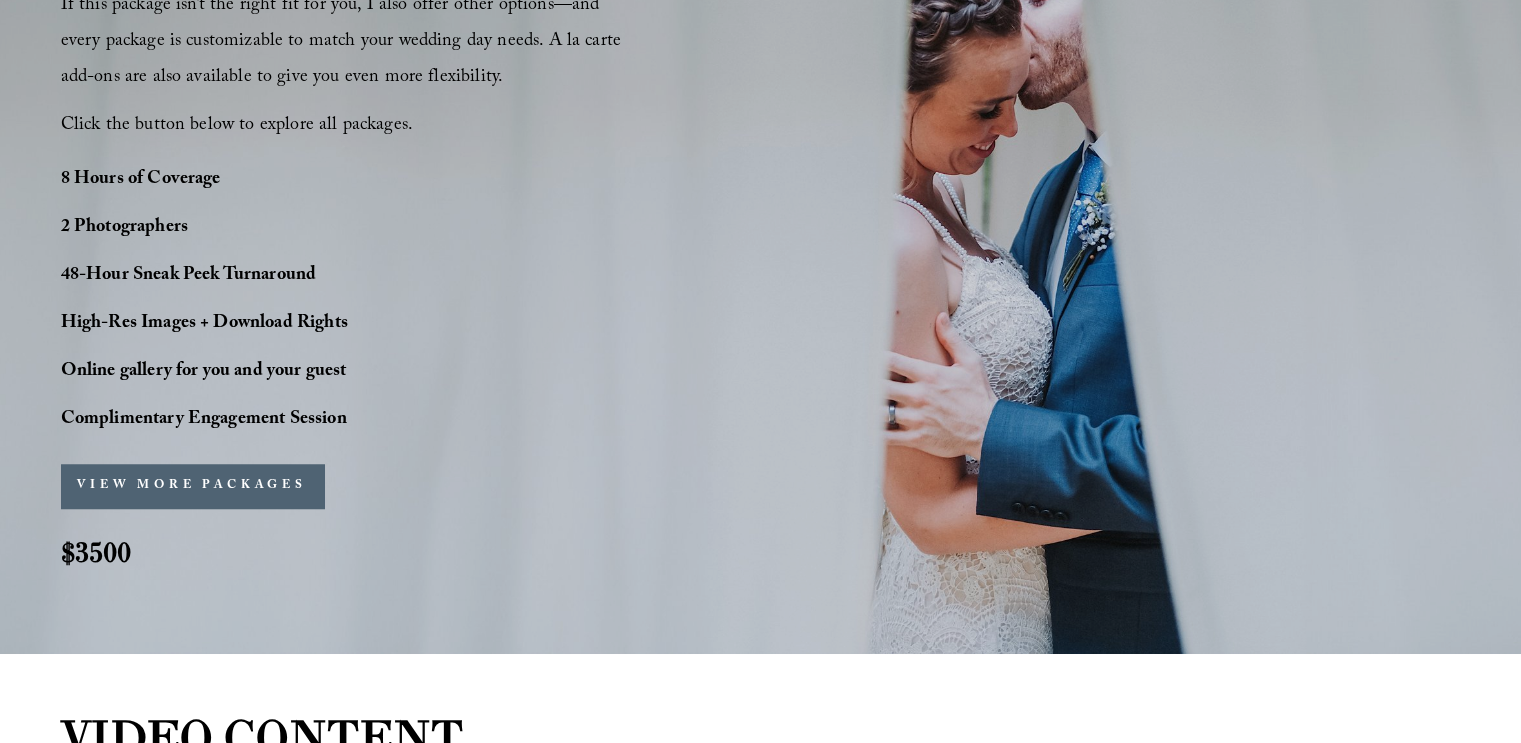 click on "VIEW MORE PACKAGES" at bounding box center (192, 486) 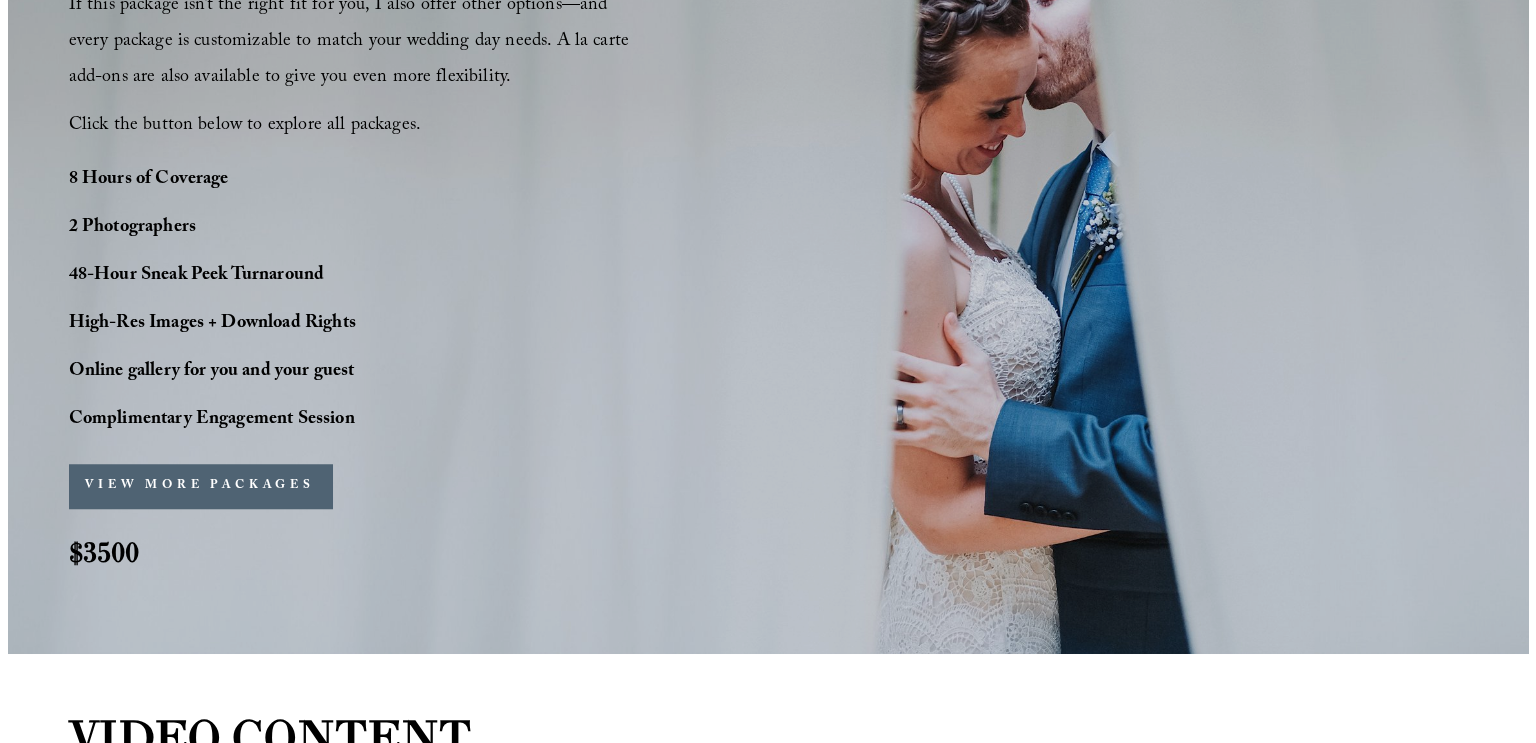 scroll, scrollTop: 1504, scrollLeft: 0, axis: vertical 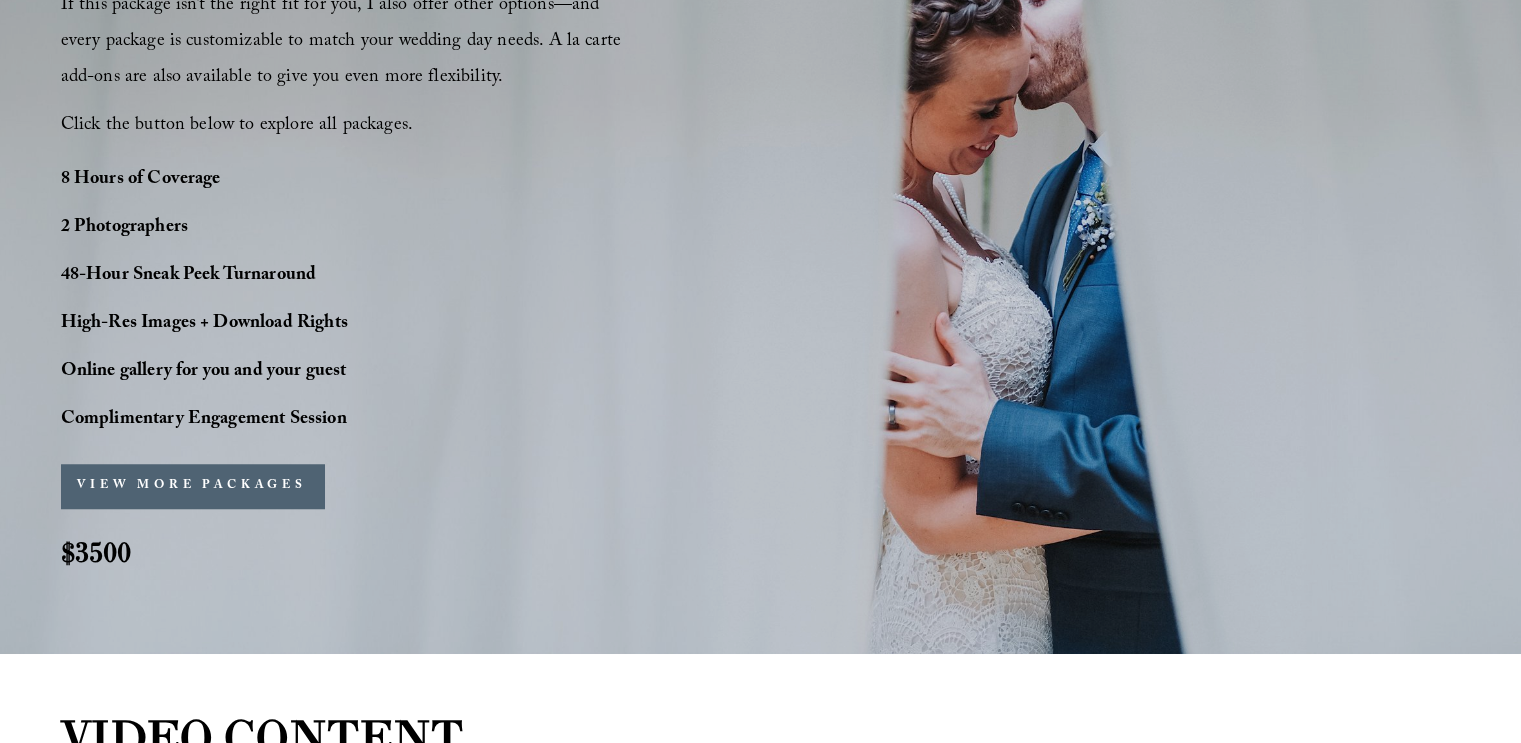 click on "$3500" at bounding box center (96, 552) 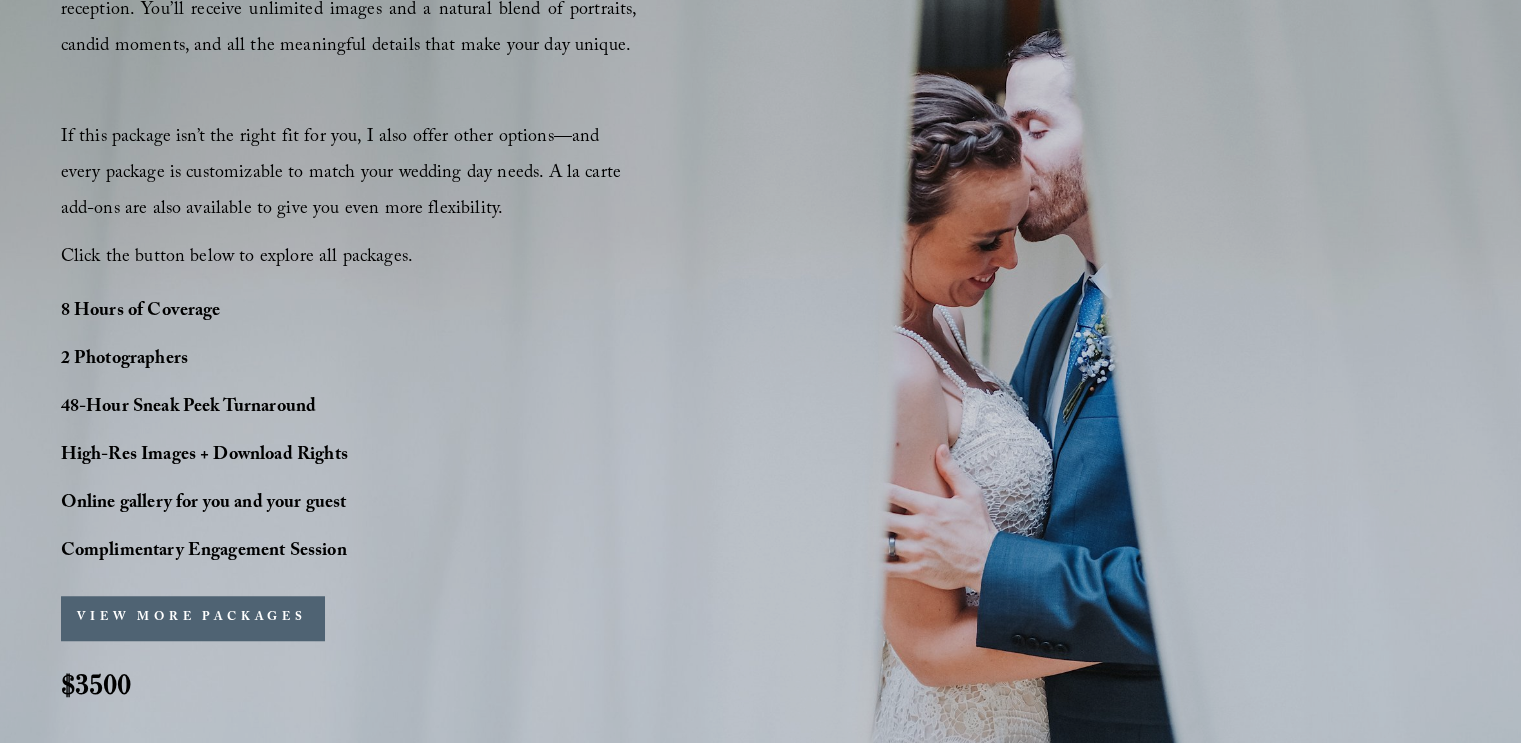 scroll, scrollTop: 1300, scrollLeft: 0, axis: vertical 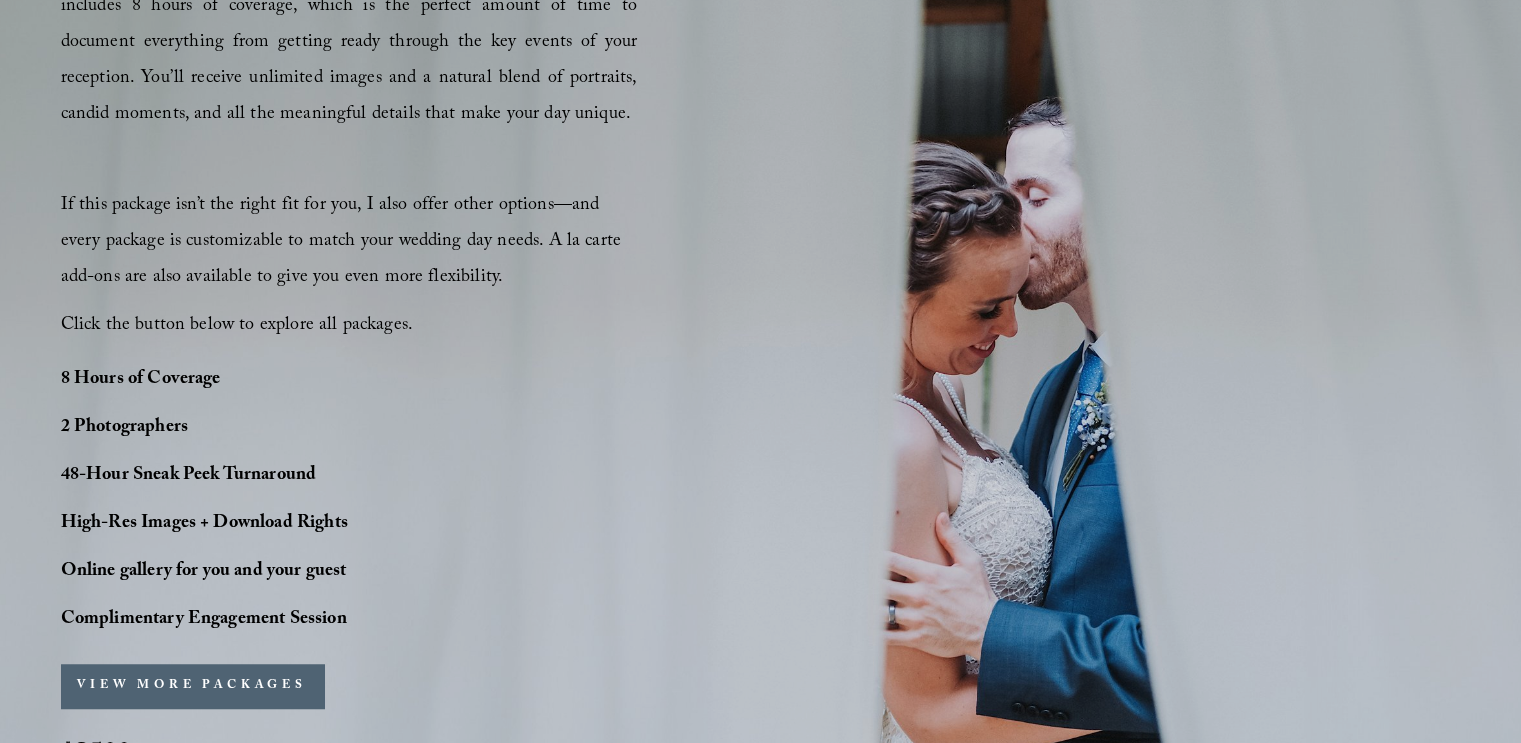 click on "This package is the  top choice  for our couple and for good reason. It’s designed to capture all the important moments without overcomplicating things. It includes 8 hours of coverage, which is the perfect amount of time to document everything from getting ready through the key events of your reception. You’ll receive unlimited images and a natural blend of portraits, candid moments, and all the meaningful details that make your day unique. If this package isn’t the right fit for you, I also offer other options—and every package is customizable to match your wedding day needs. A la carte add-ons are also available to give you even more flexibility. Click the button below to explore all packages." at bounding box center (349, 131) 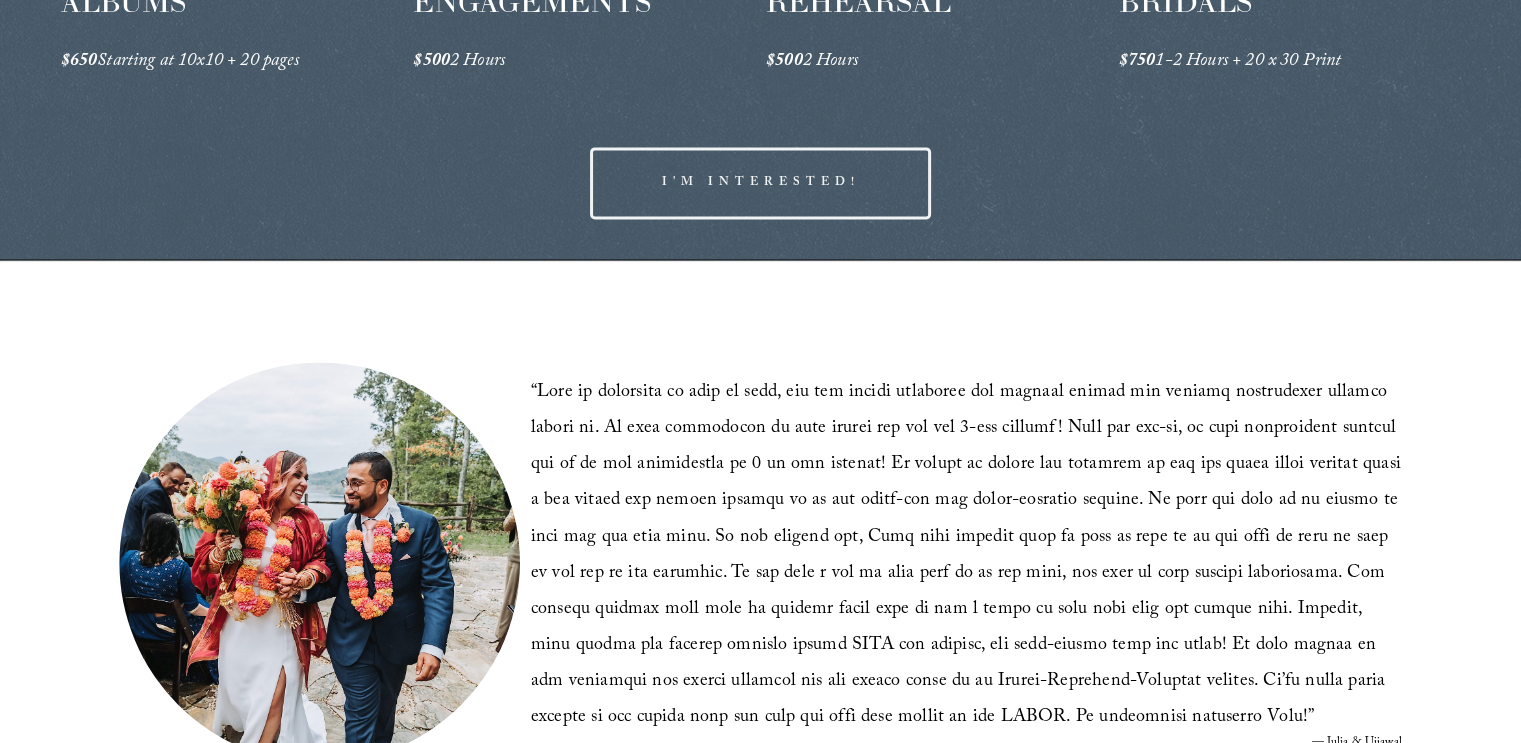 scroll, scrollTop: 3500, scrollLeft: 0, axis: vertical 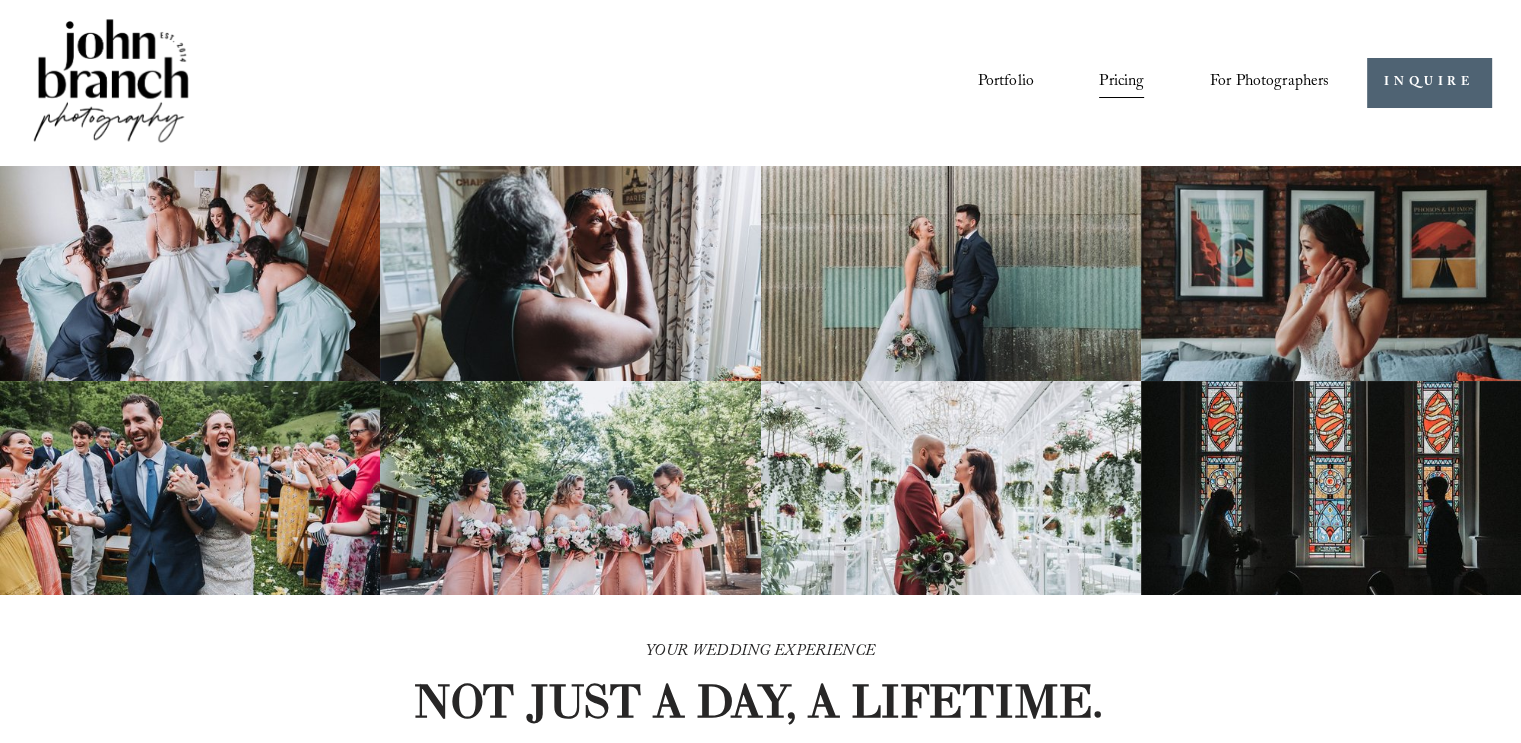 click on "Skip to Content
Portfolio
Pricing
For Photographers
Courses Blog" at bounding box center (760, 82) 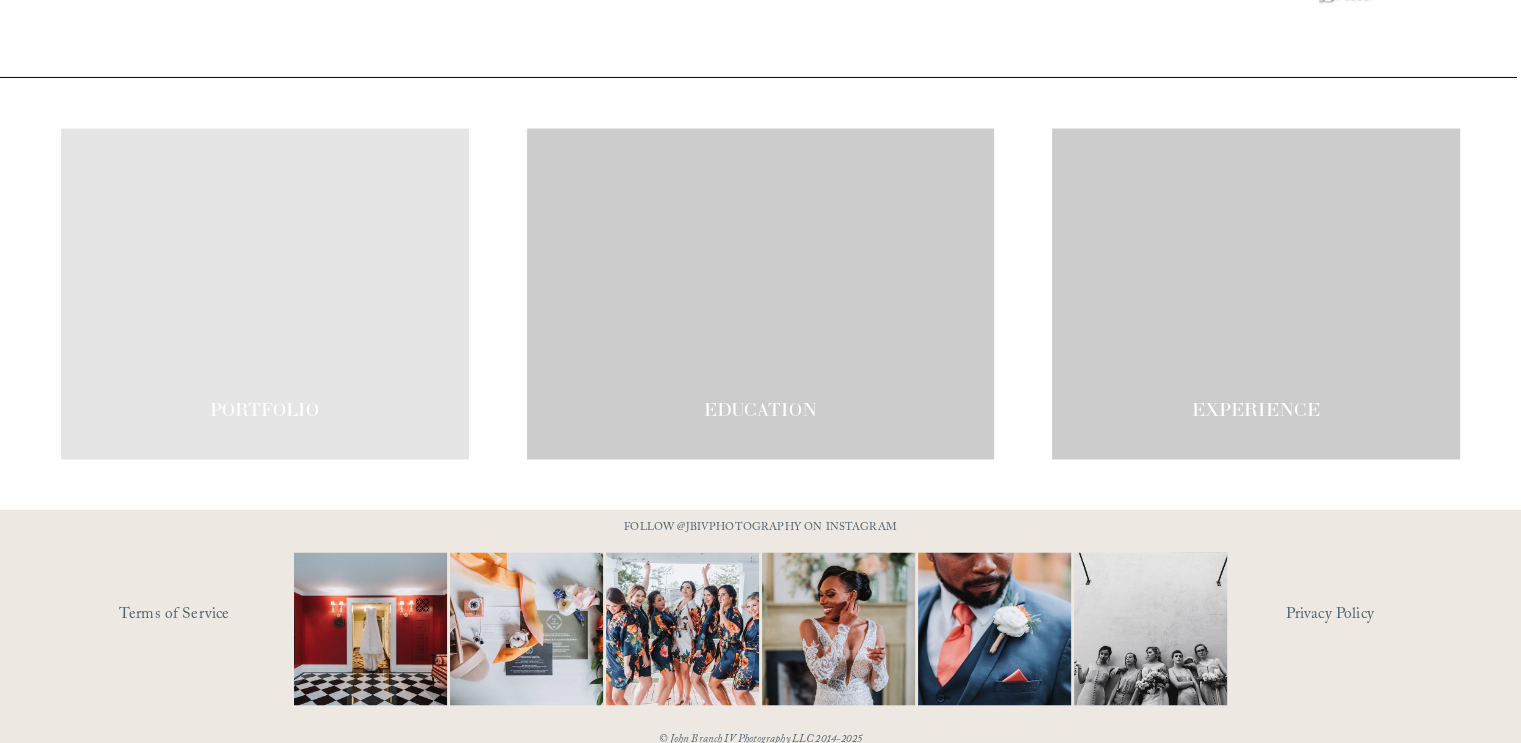 scroll, scrollTop: 3366, scrollLeft: 0, axis: vertical 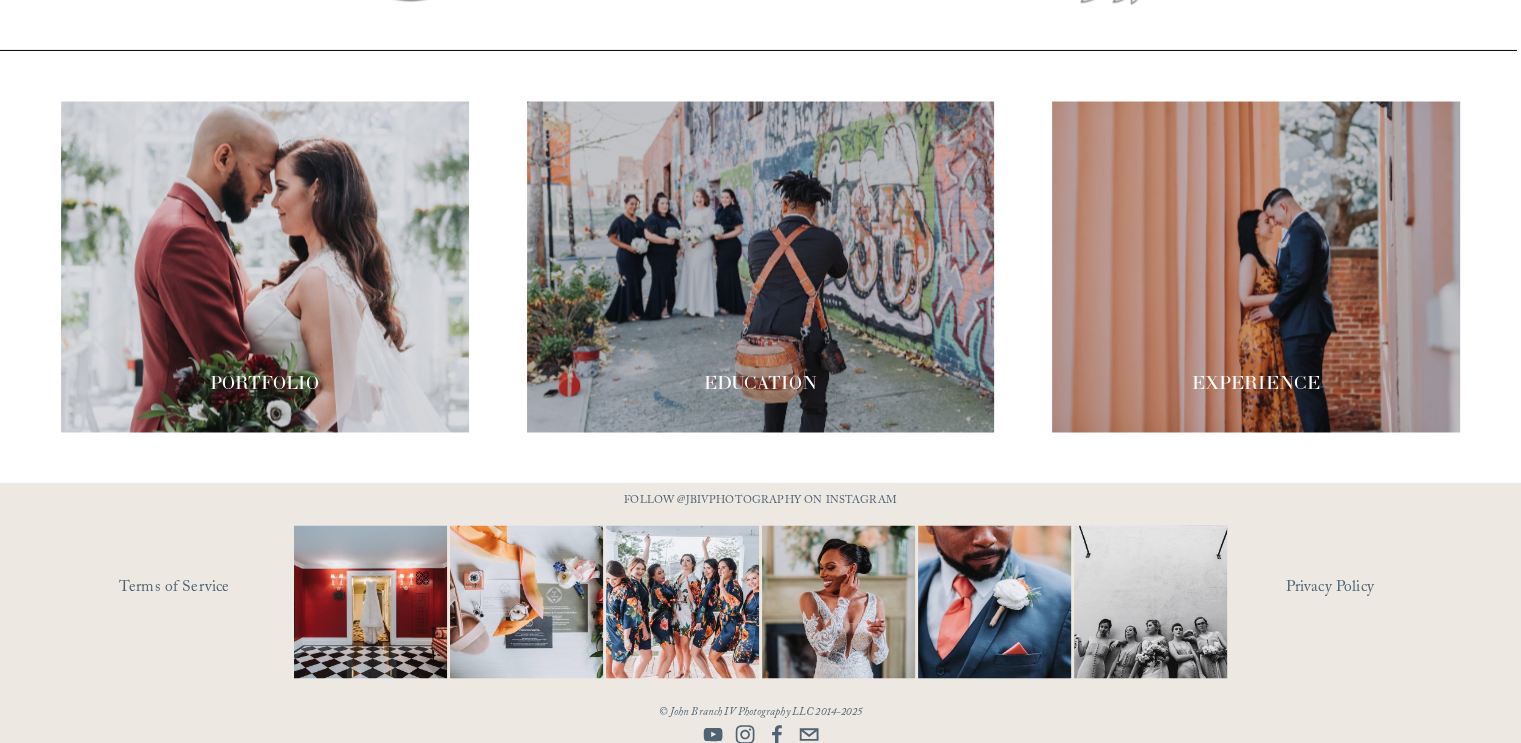 click at bounding box center (1256, 266) 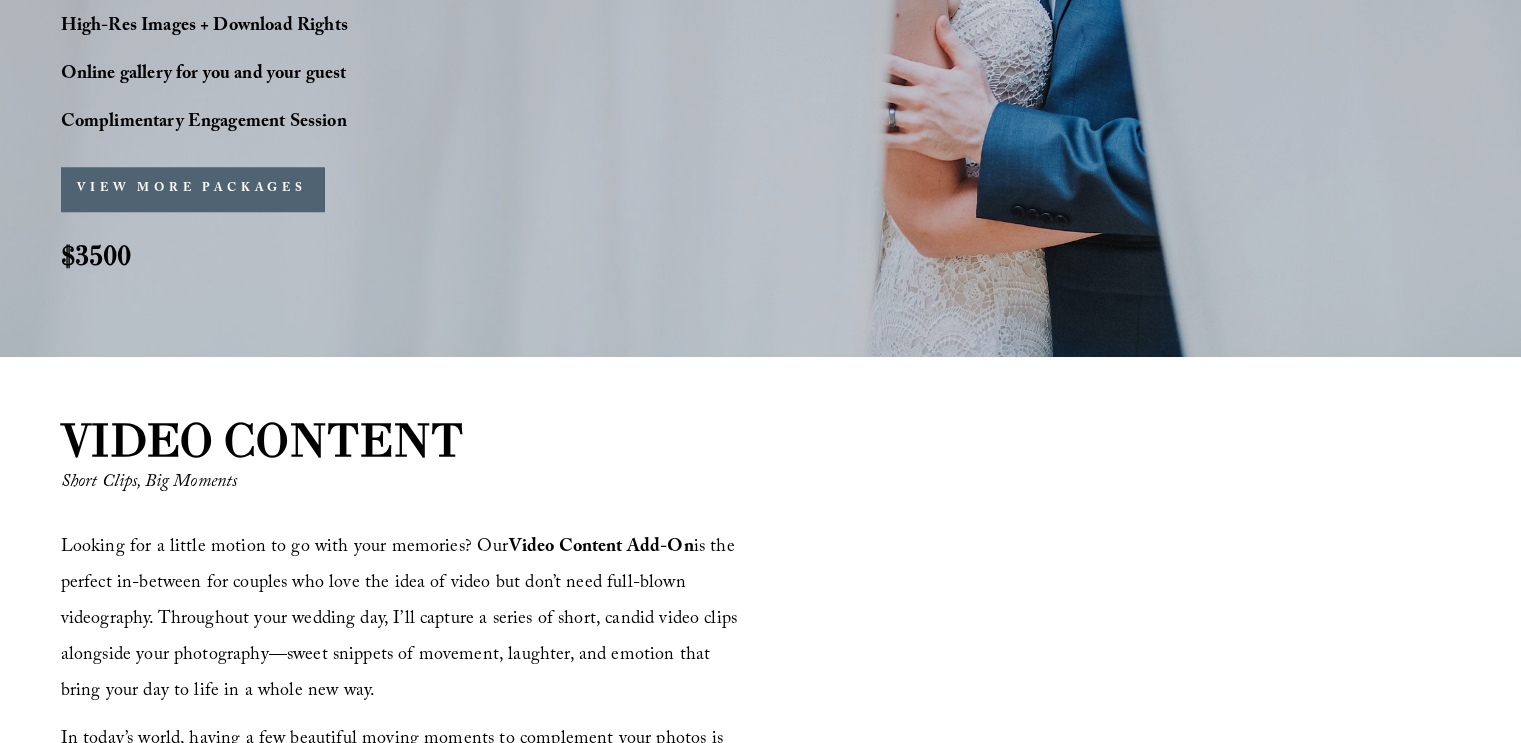scroll, scrollTop: 1396, scrollLeft: 0, axis: vertical 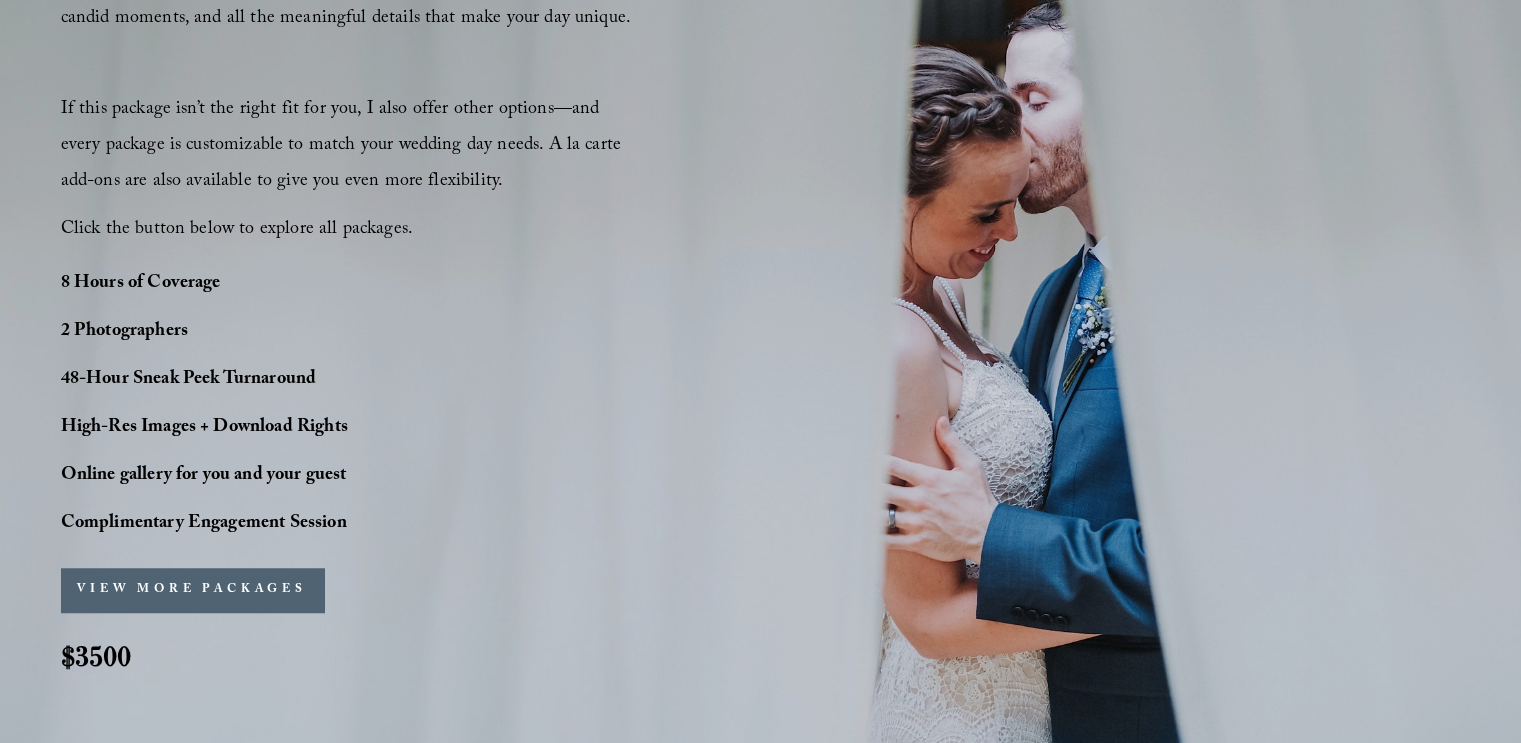 click on "$3500" at bounding box center [96, 656] 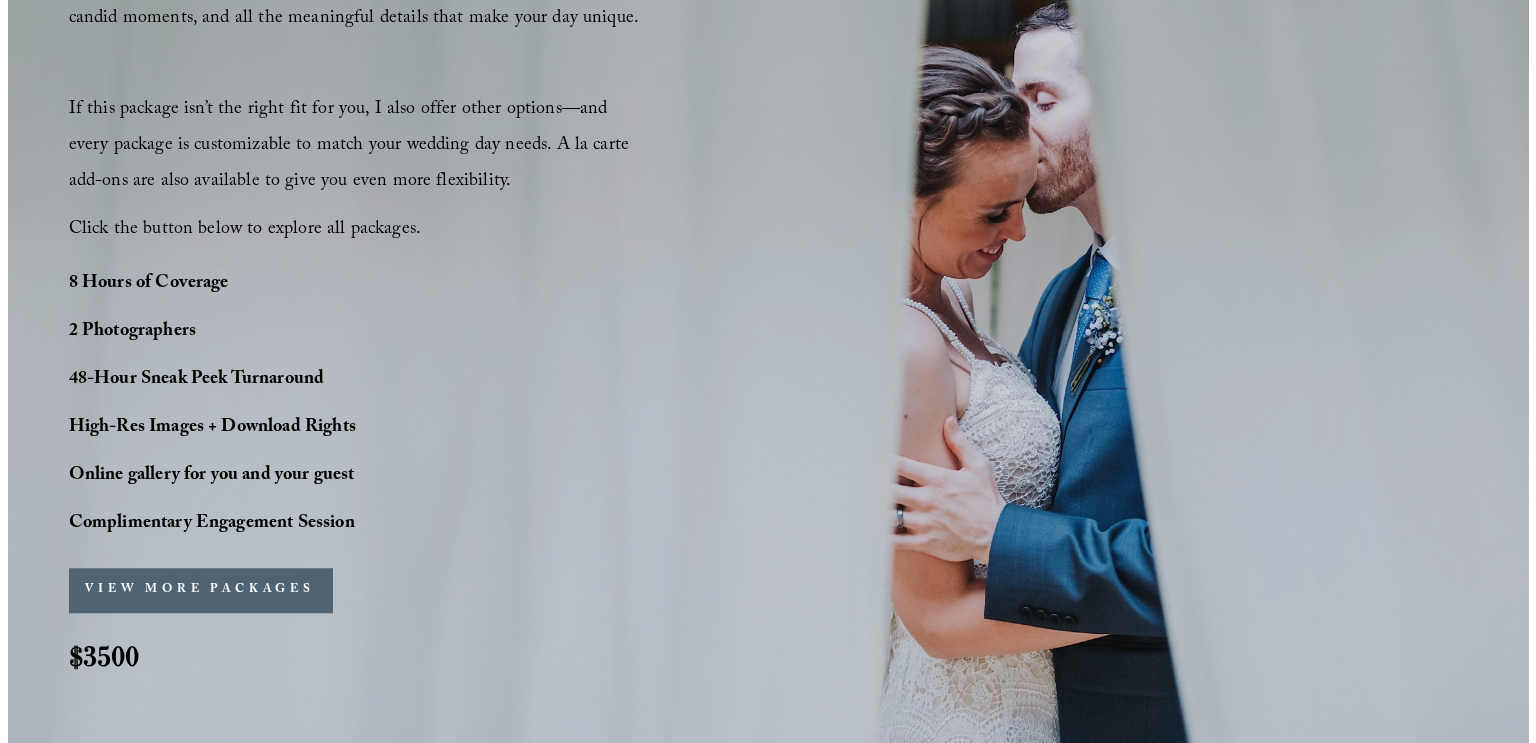 scroll, scrollTop: 1400, scrollLeft: 0, axis: vertical 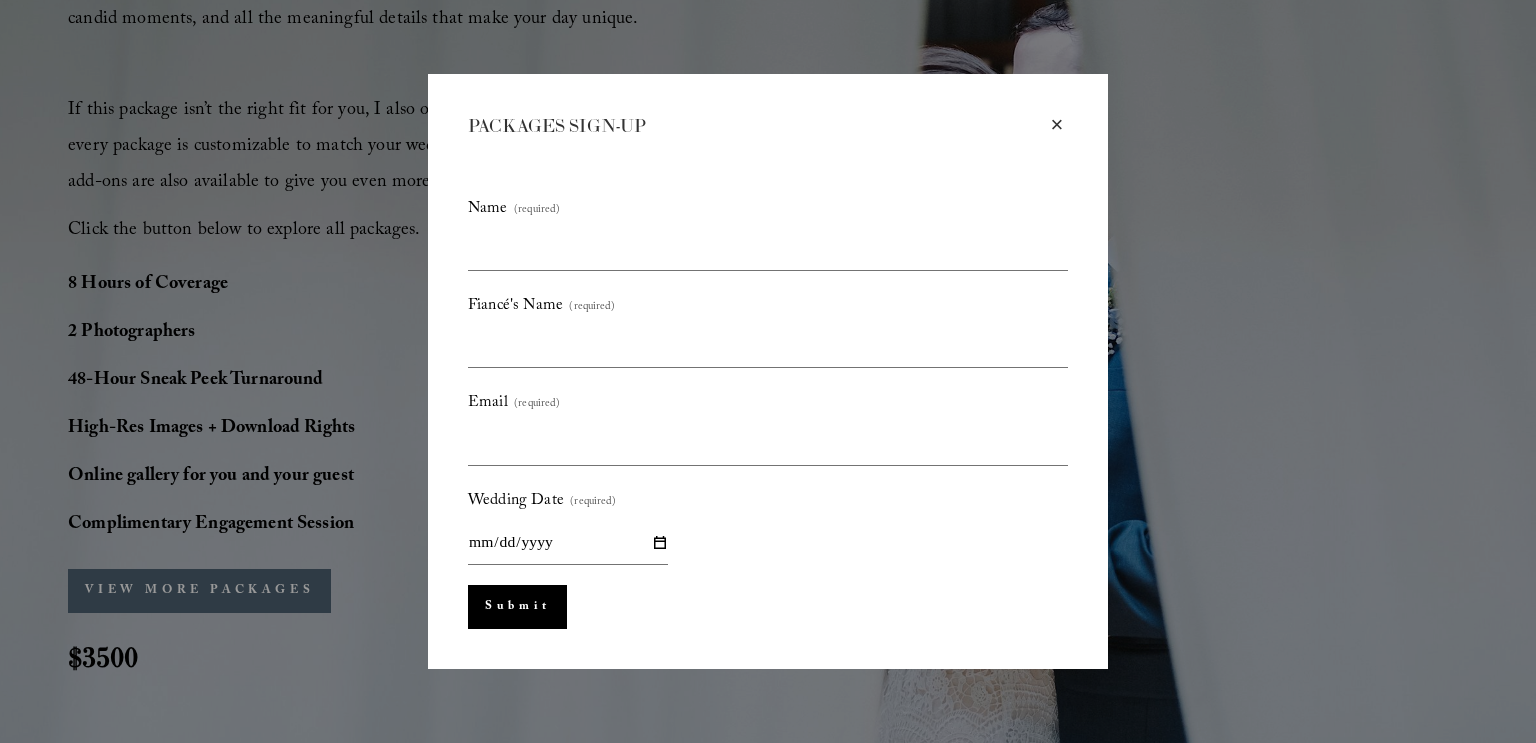 click on "×" at bounding box center (1057, 125) 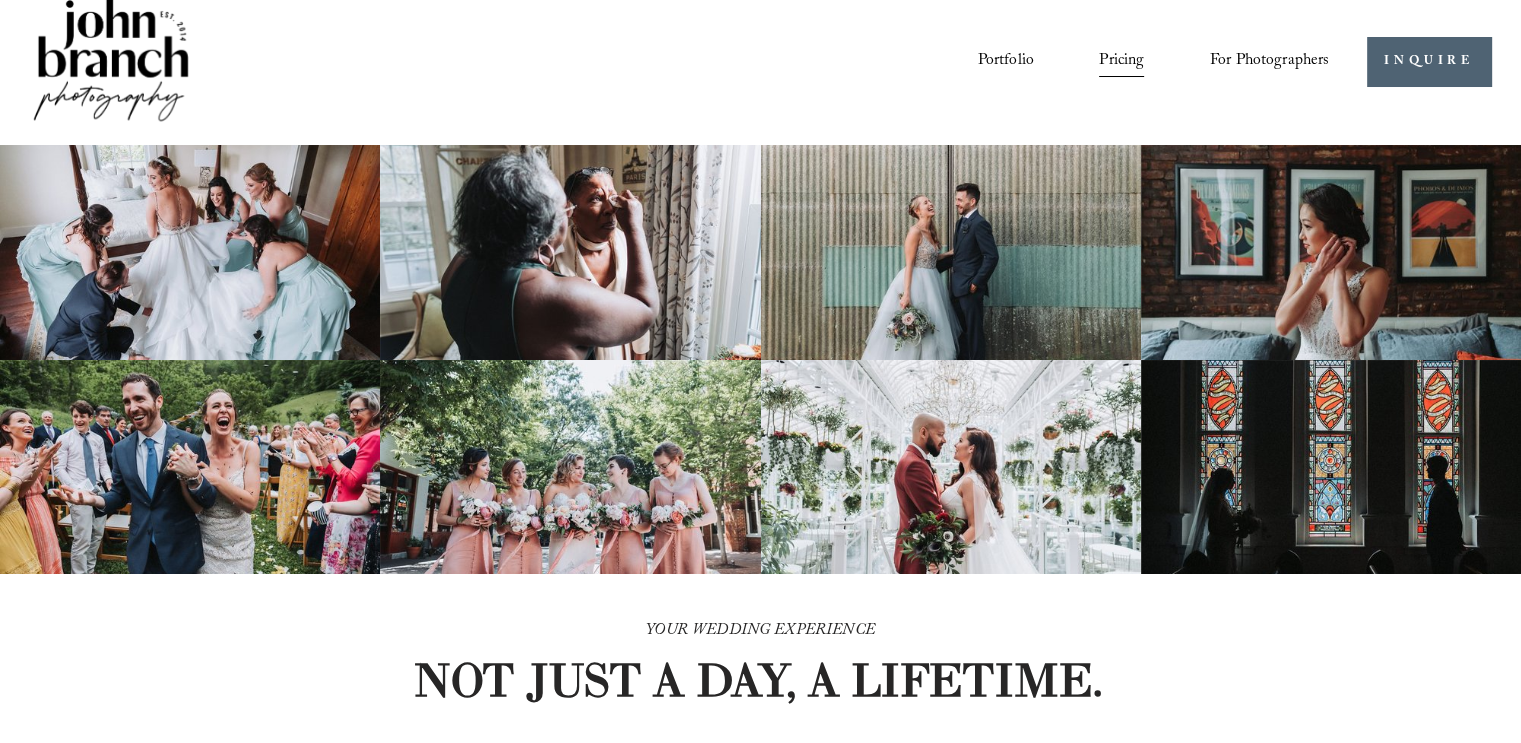 scroll, scrollTop: 0, scrollLeft: 0, axis: both 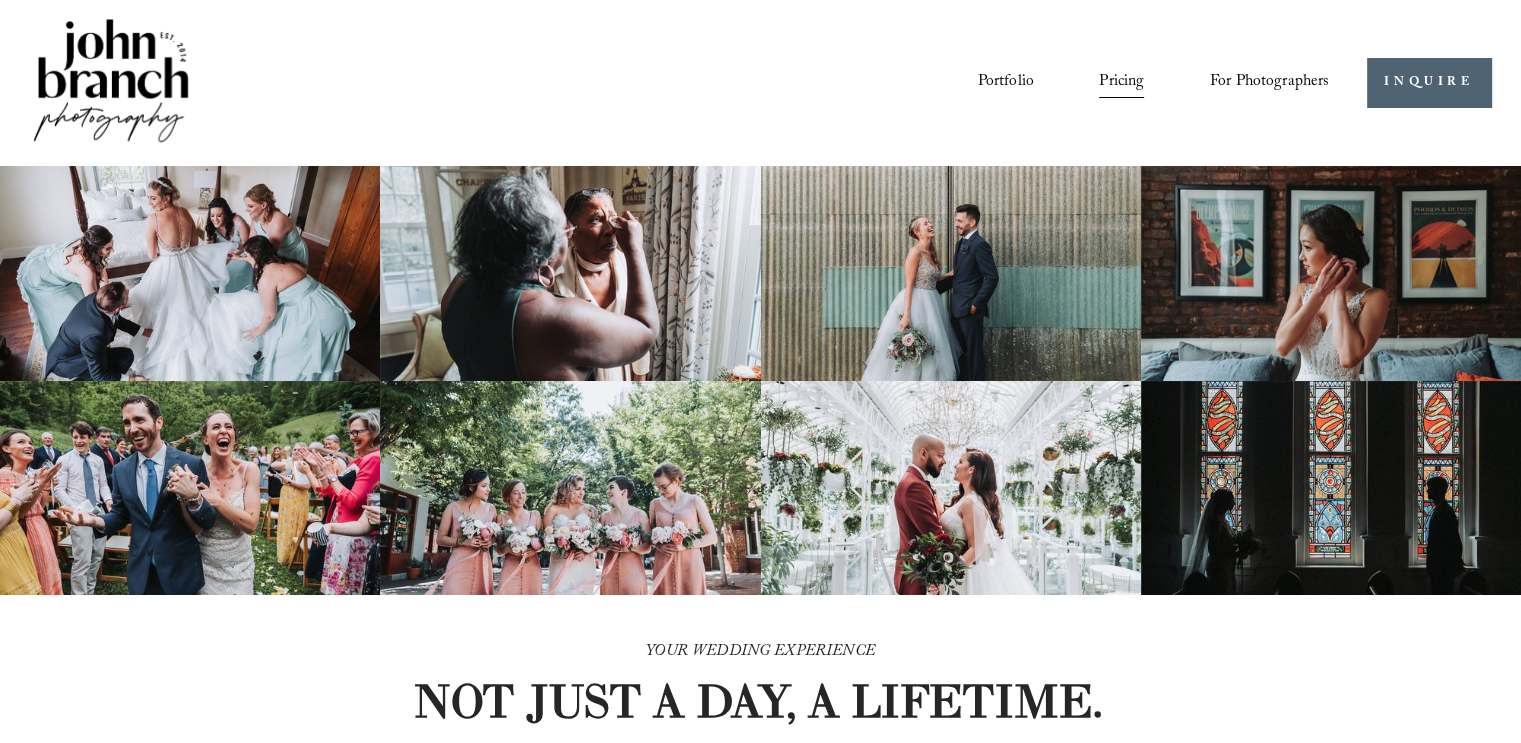 click on "Portfolio" at bounding box center (1005, 83) 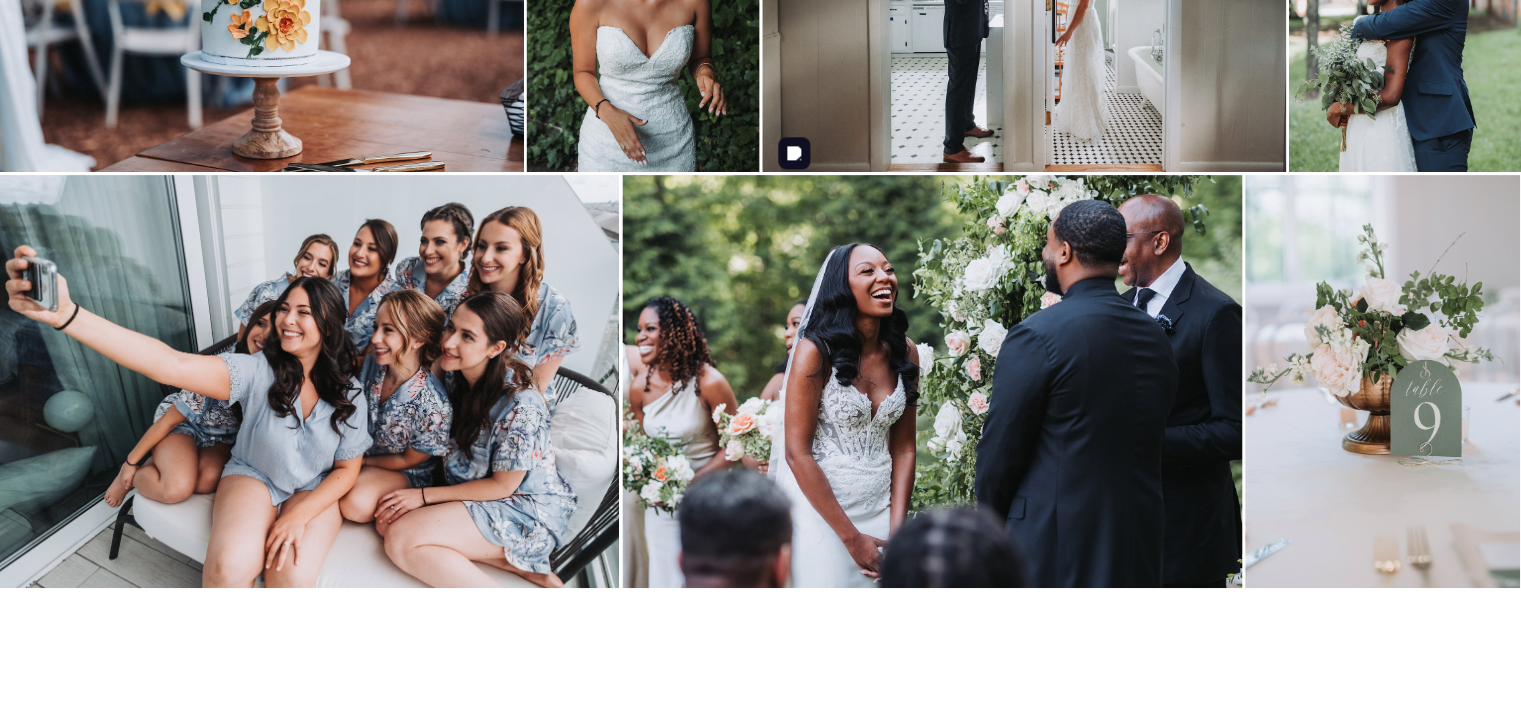 scroll, scrollTop: 800, scrollLeft: 0, axis: vertical 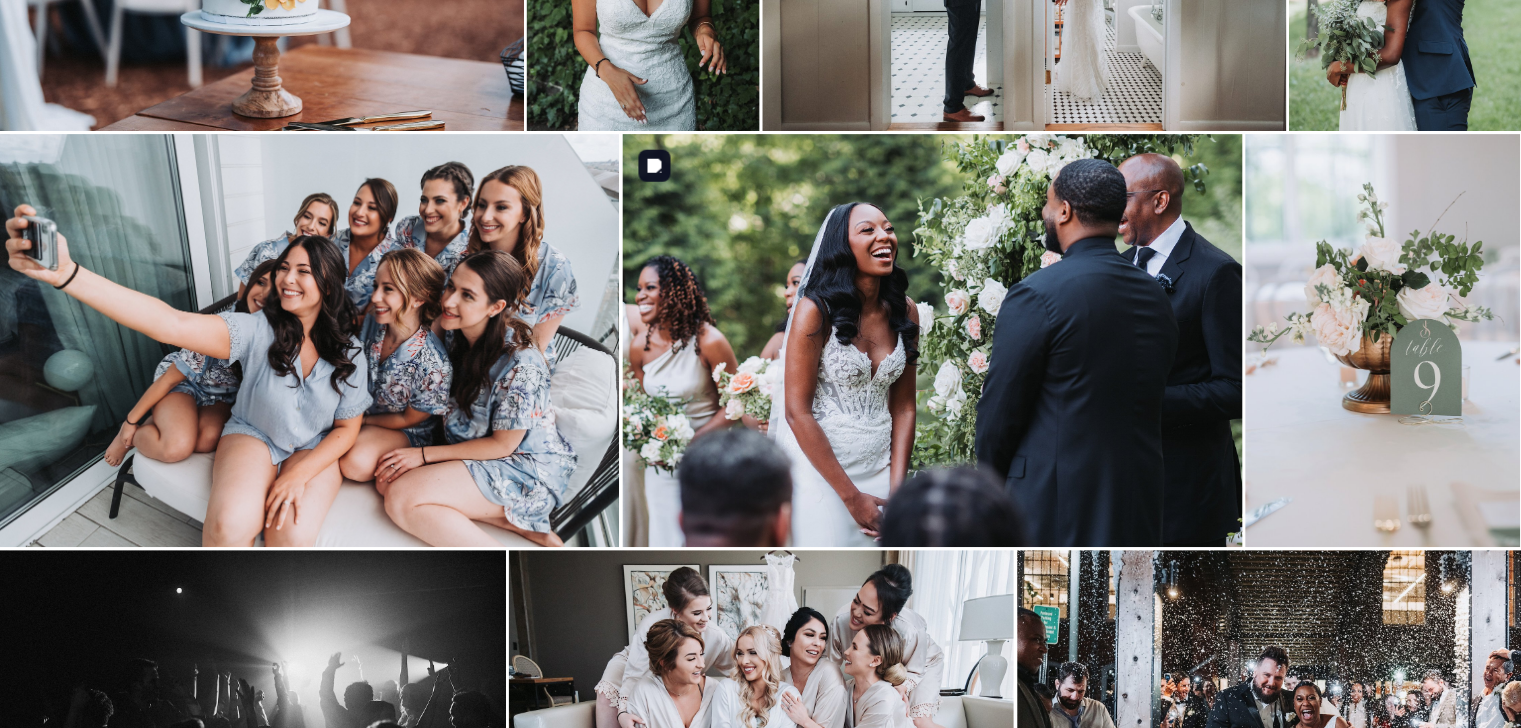 click at bounding box center [932, 340] 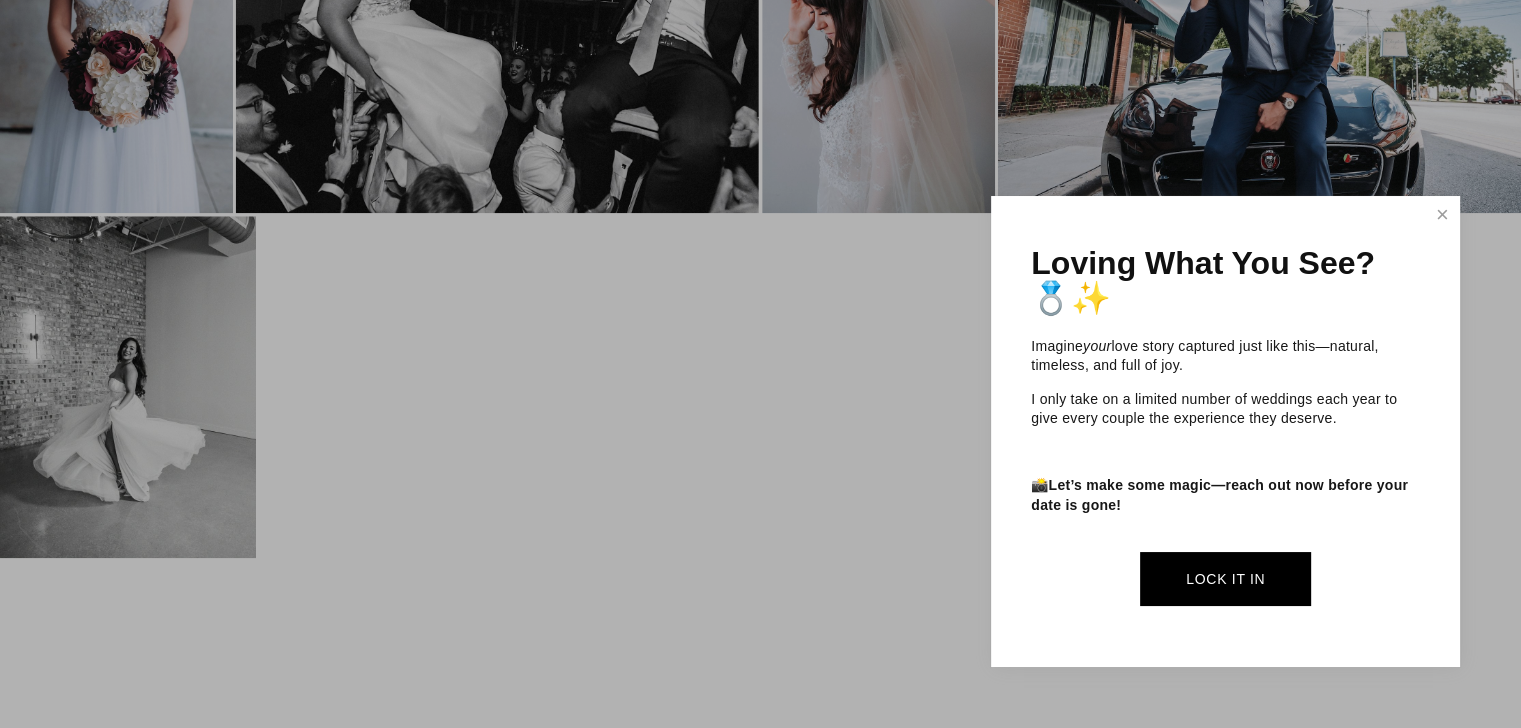 scroll, scrollTop: 2200, scrollLeft: 0, axis: vertical 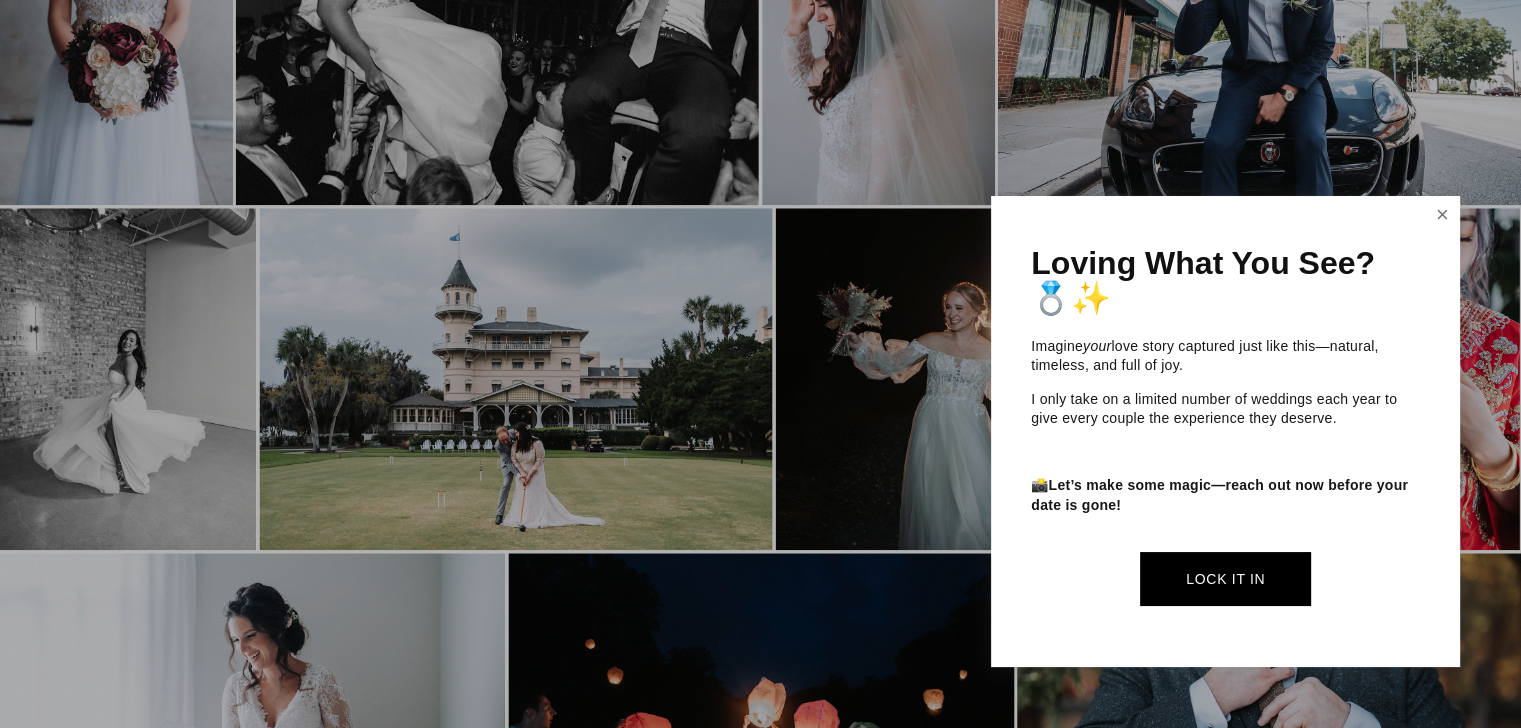 click at bounding box center [1443, 215] 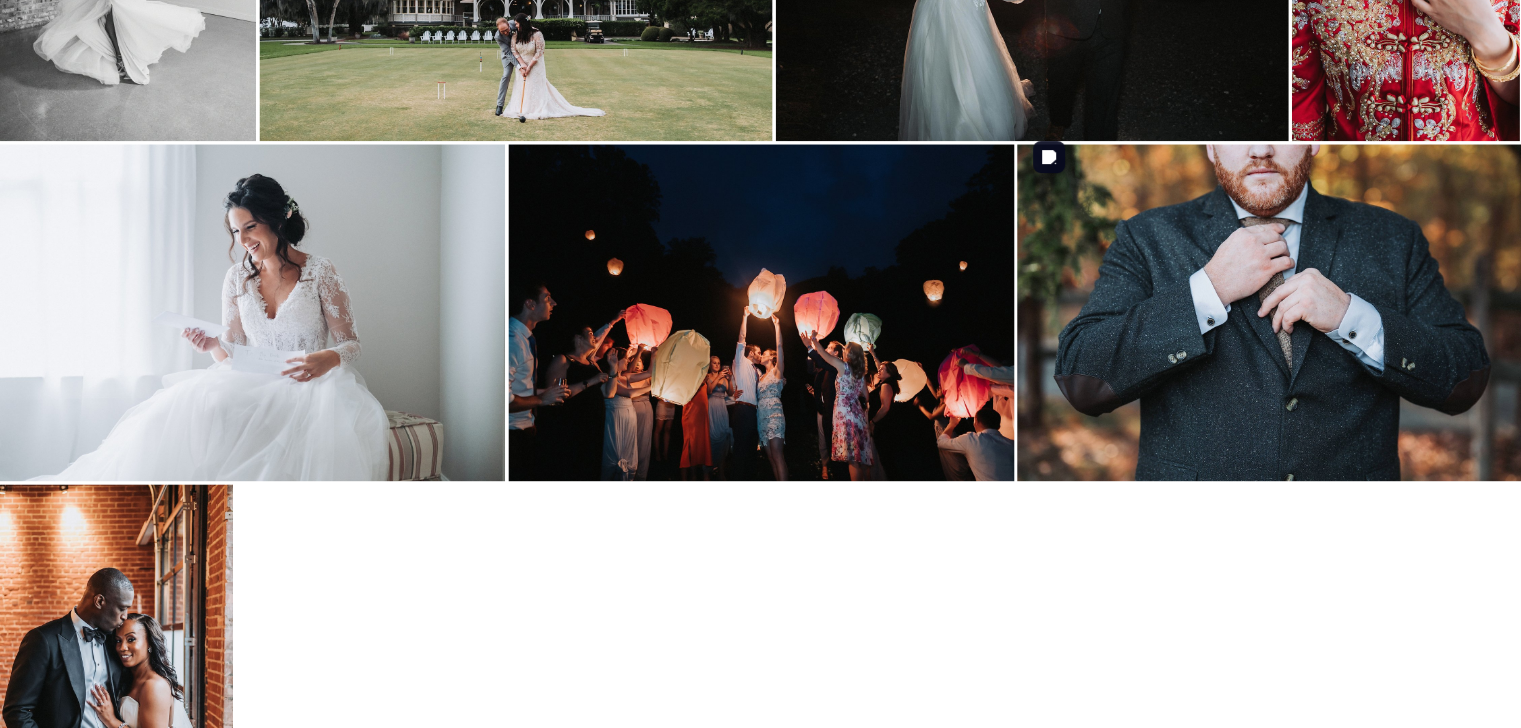 scroll, scrollTop: 2634, scrollLeft: 0, axis: vertical 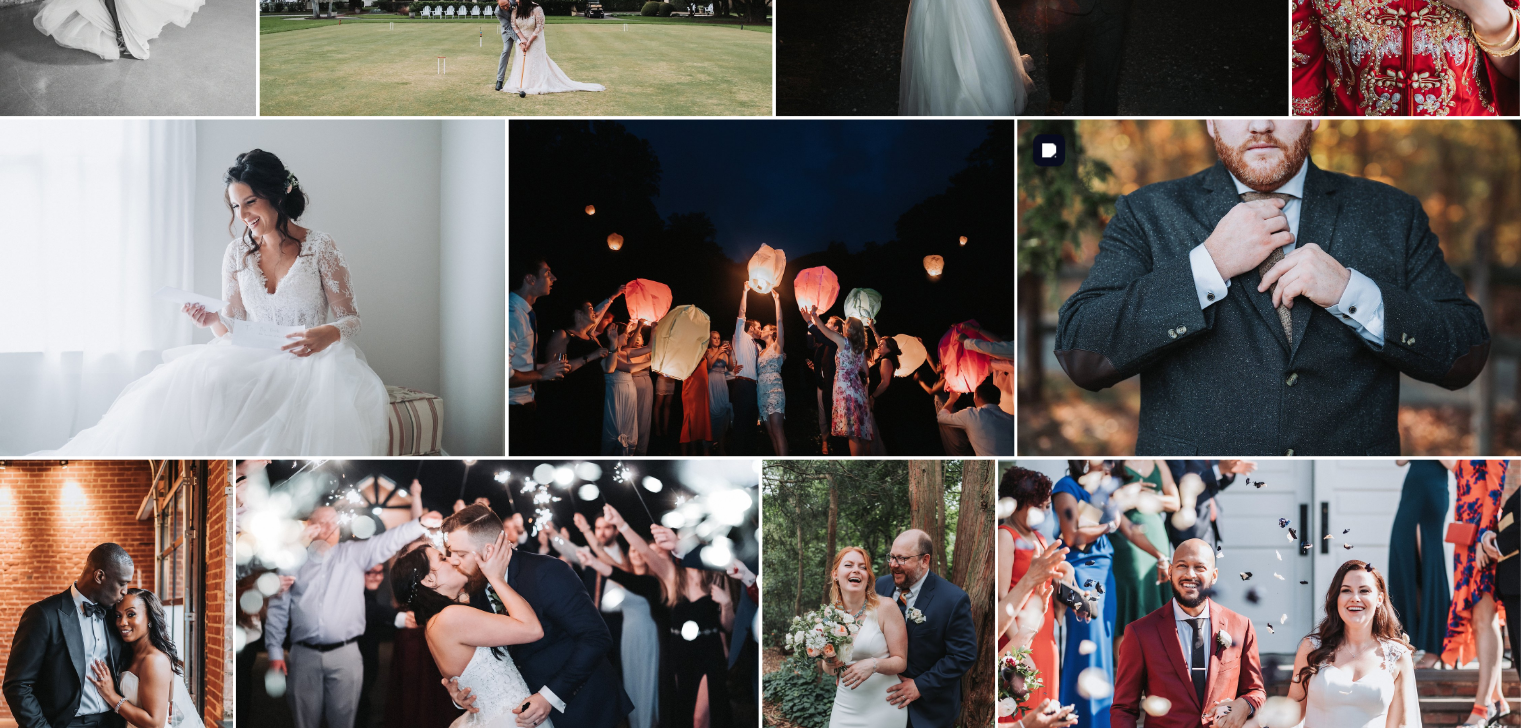 click at bounding box center [1270, 287] 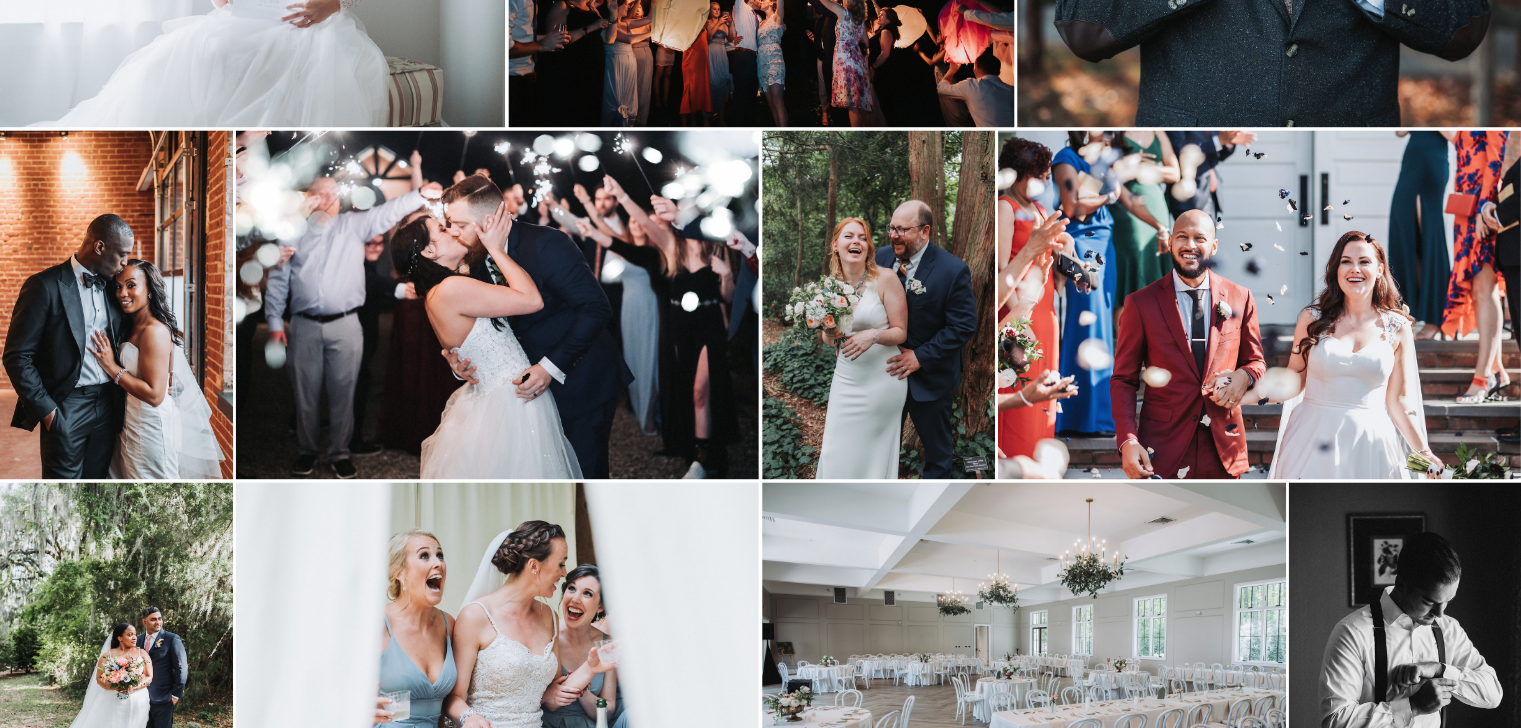 scroll, scrollTop: 3034, scrollLeft: 0, axis: vertical 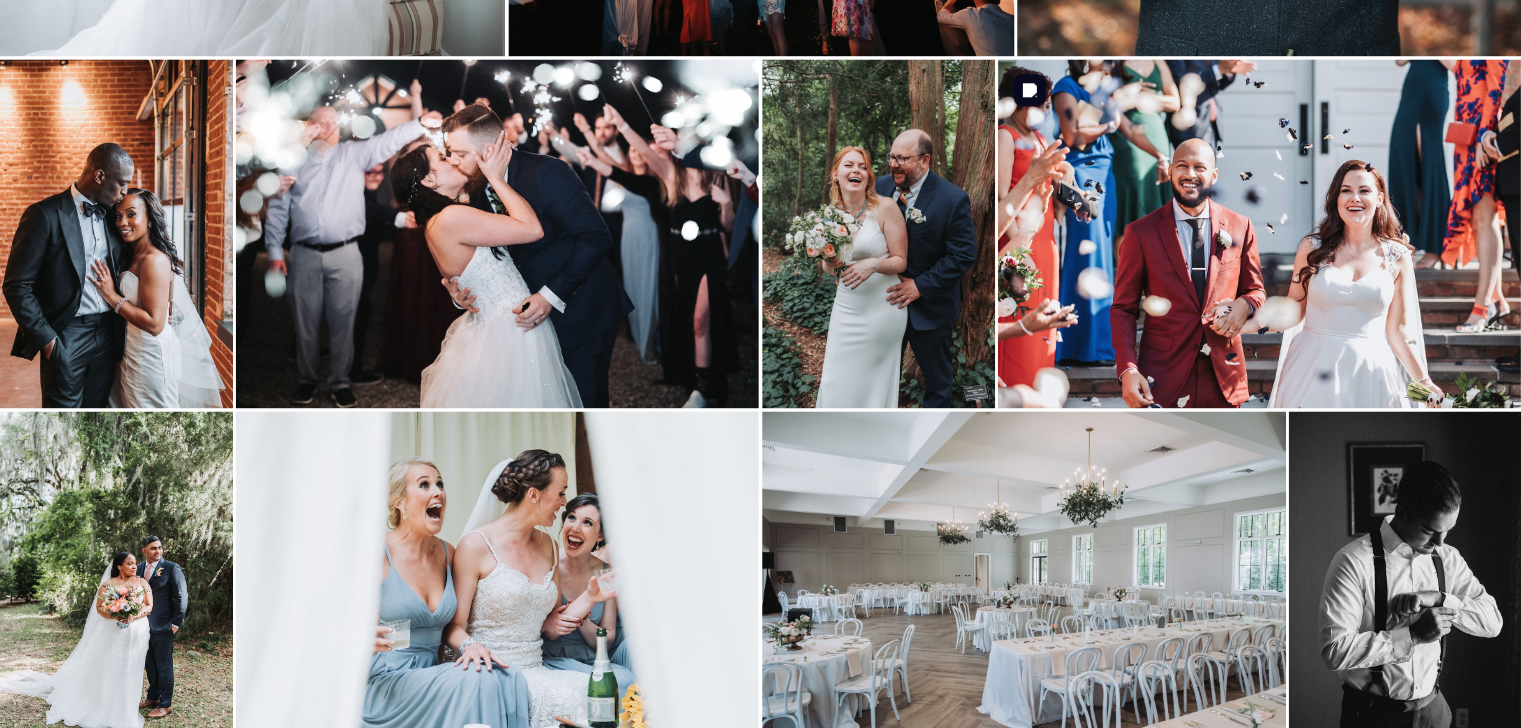 click at bounding box center [1259, 233] 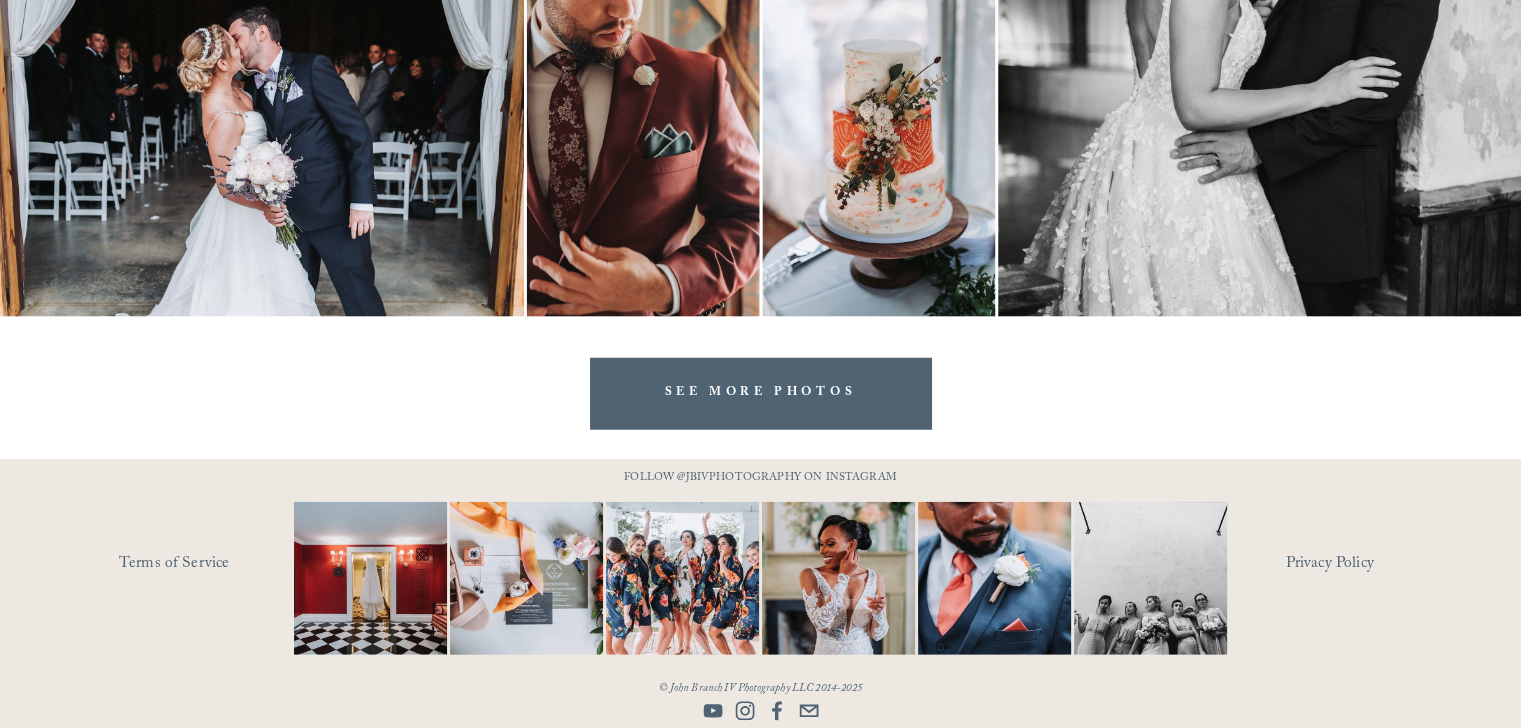 scroll, scrollTop: 5338, scrollLeft: 0, axis: vertical 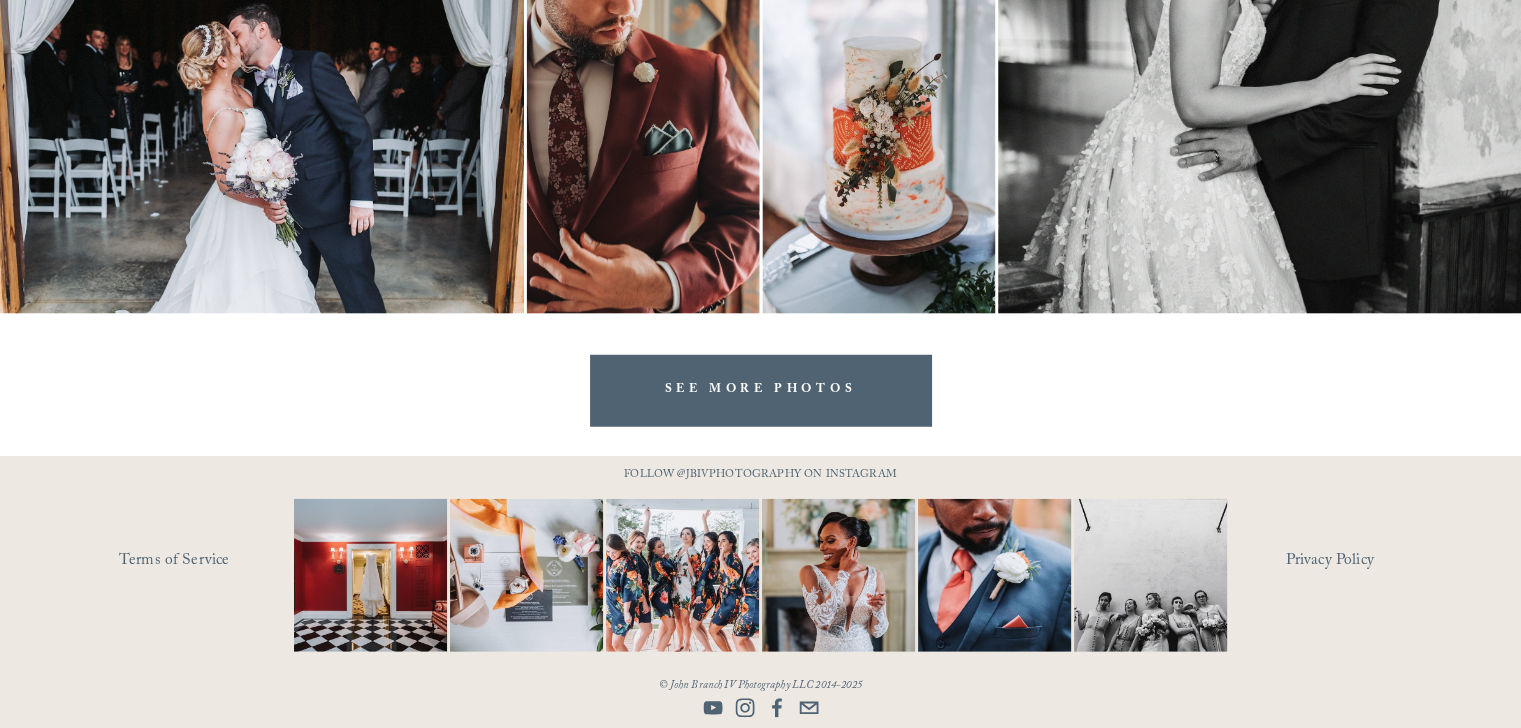 click on "SEE MORE PHOTOS" at bounding box center [761, 390] 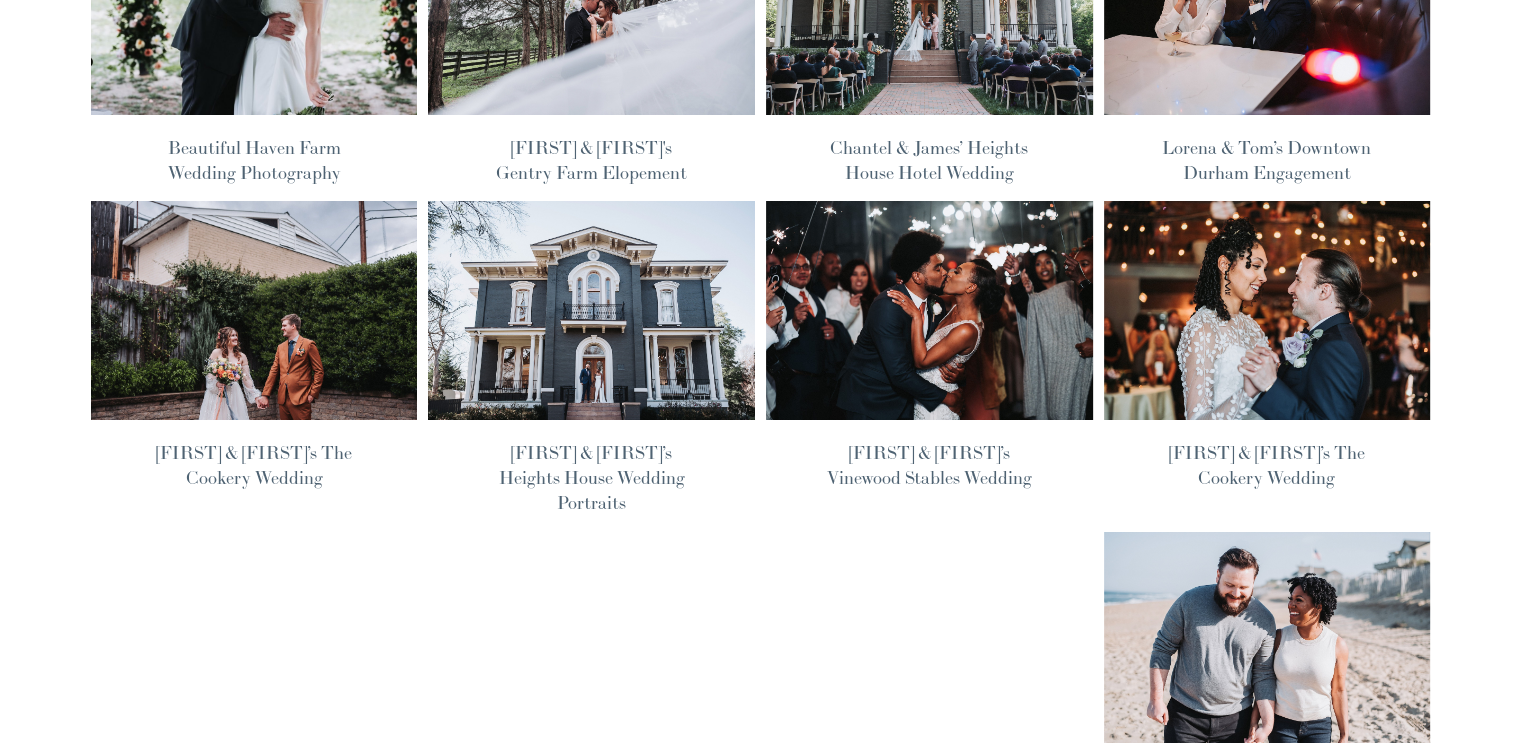 scroll, scrollTop: 300, scrollLeft: 0, axis: vertical 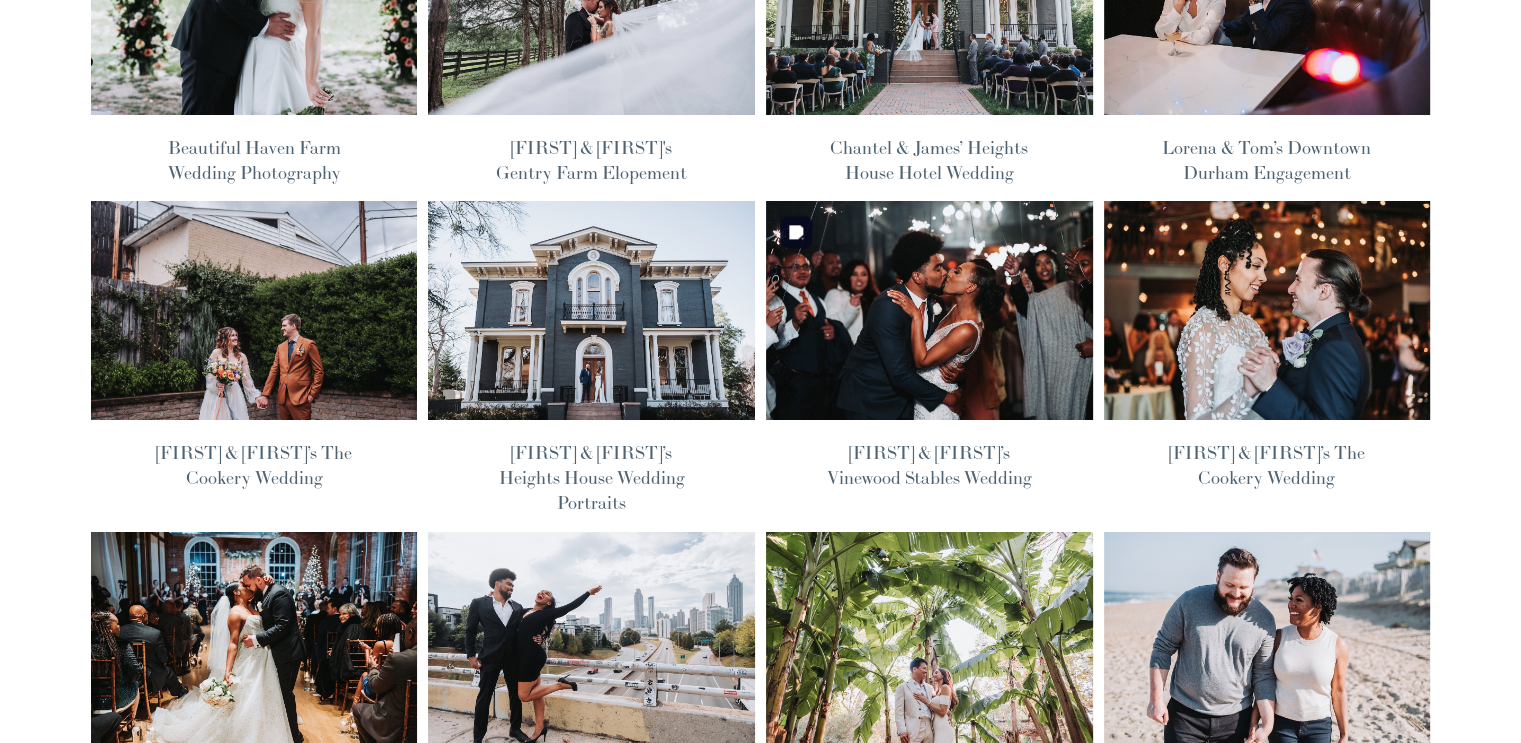 click at bounding box center (929, 310) 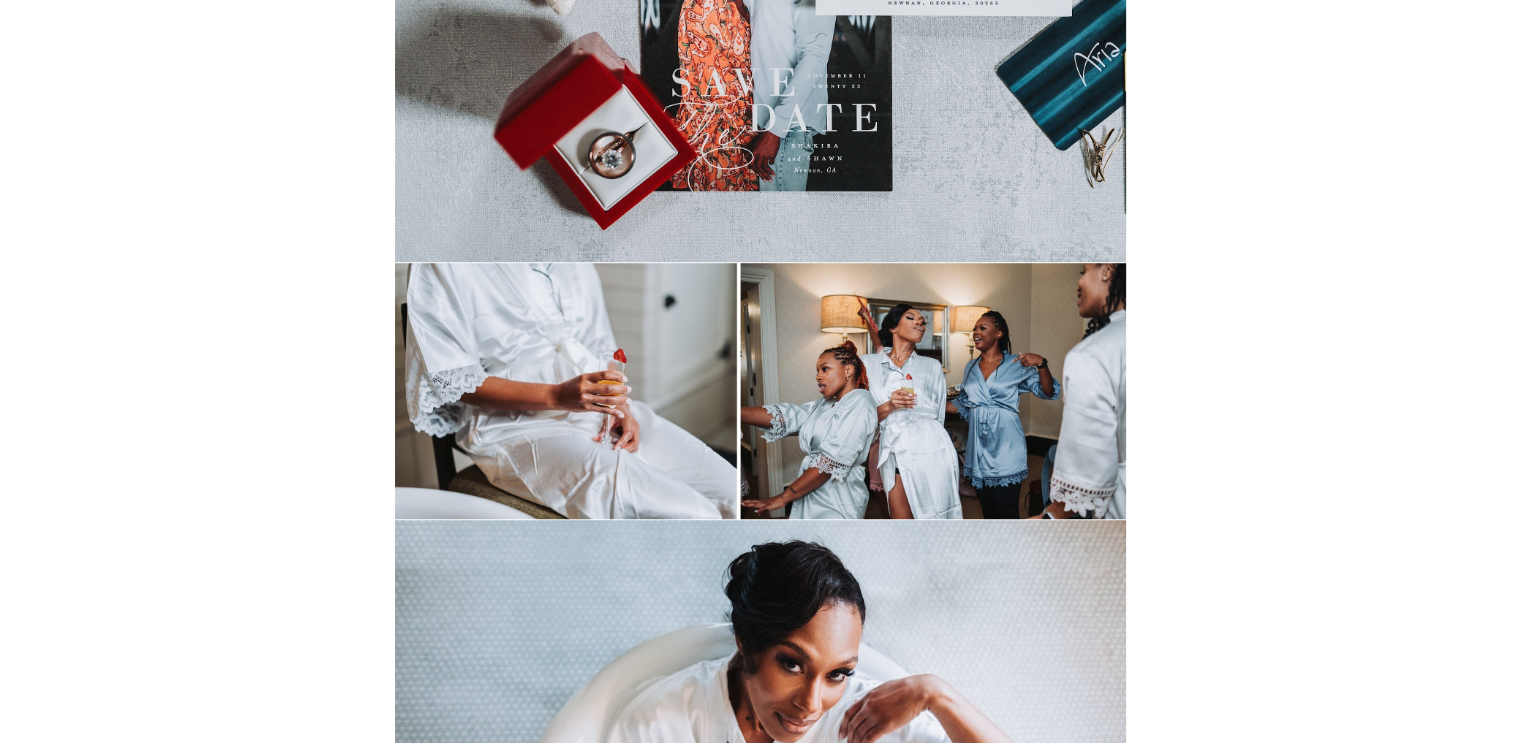 scroll, scrollTop: 2000, scrollLeft: 0, axis: vertical 